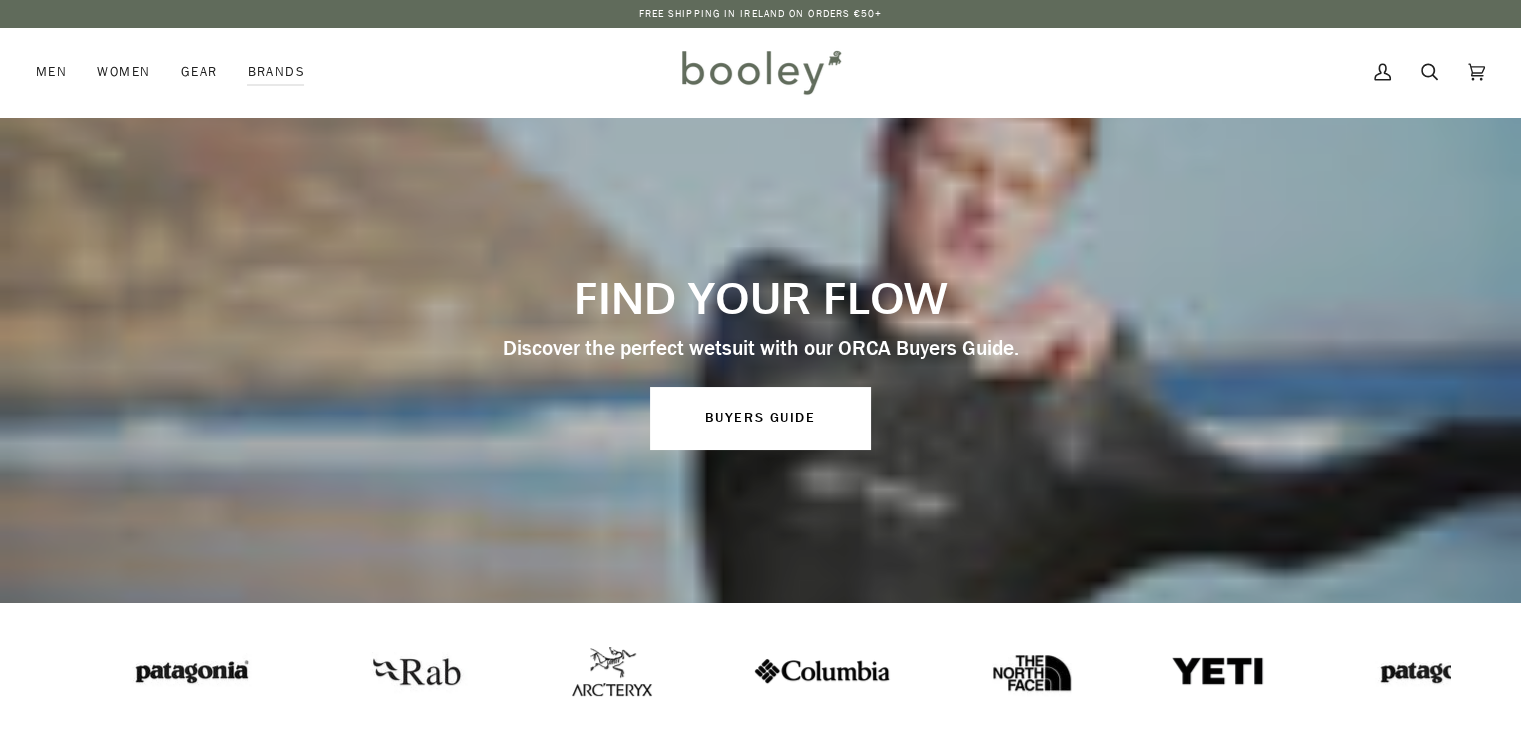 scroll, scrollTop: 0, scrollLeft: 0, axis: both 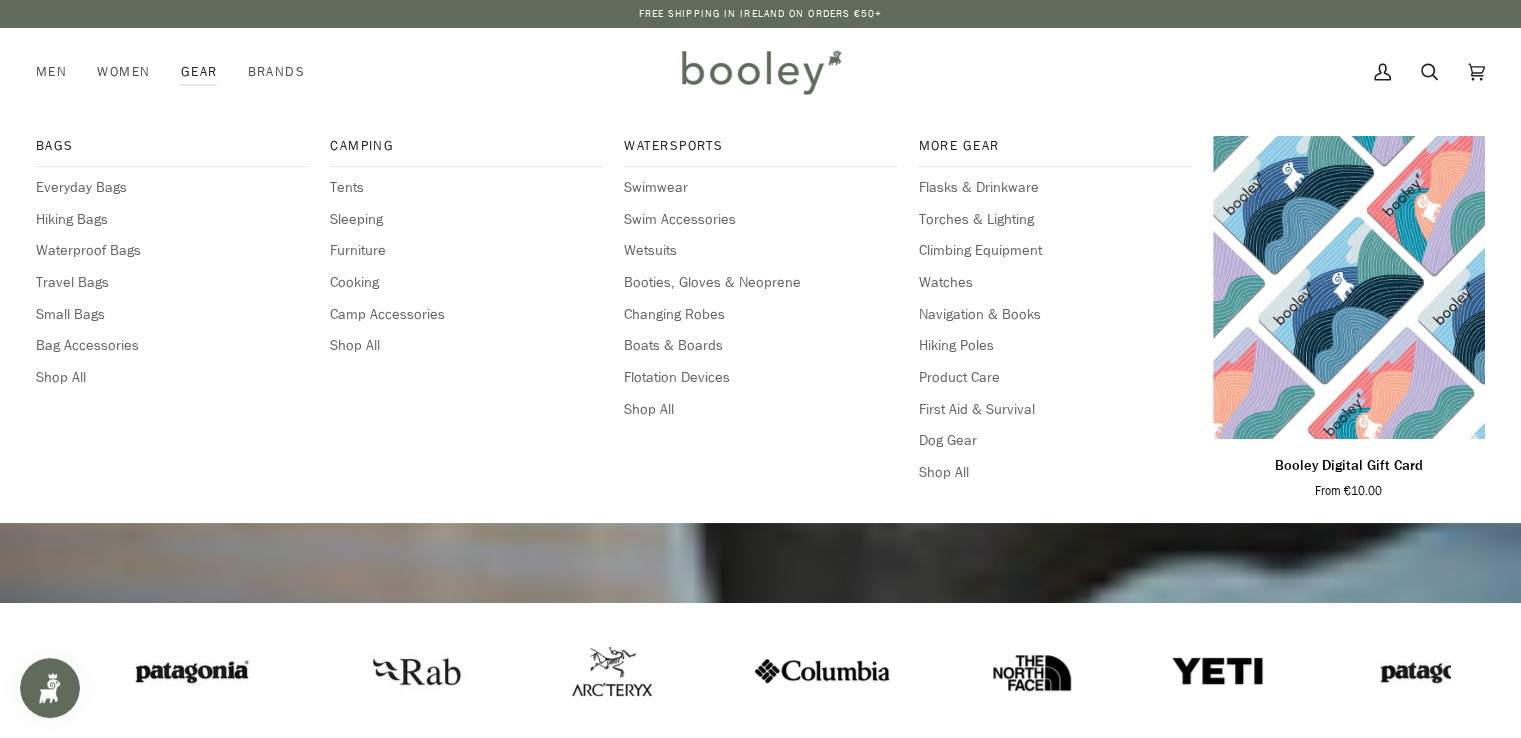 click on "Gear" at bounding box center (199, 72) 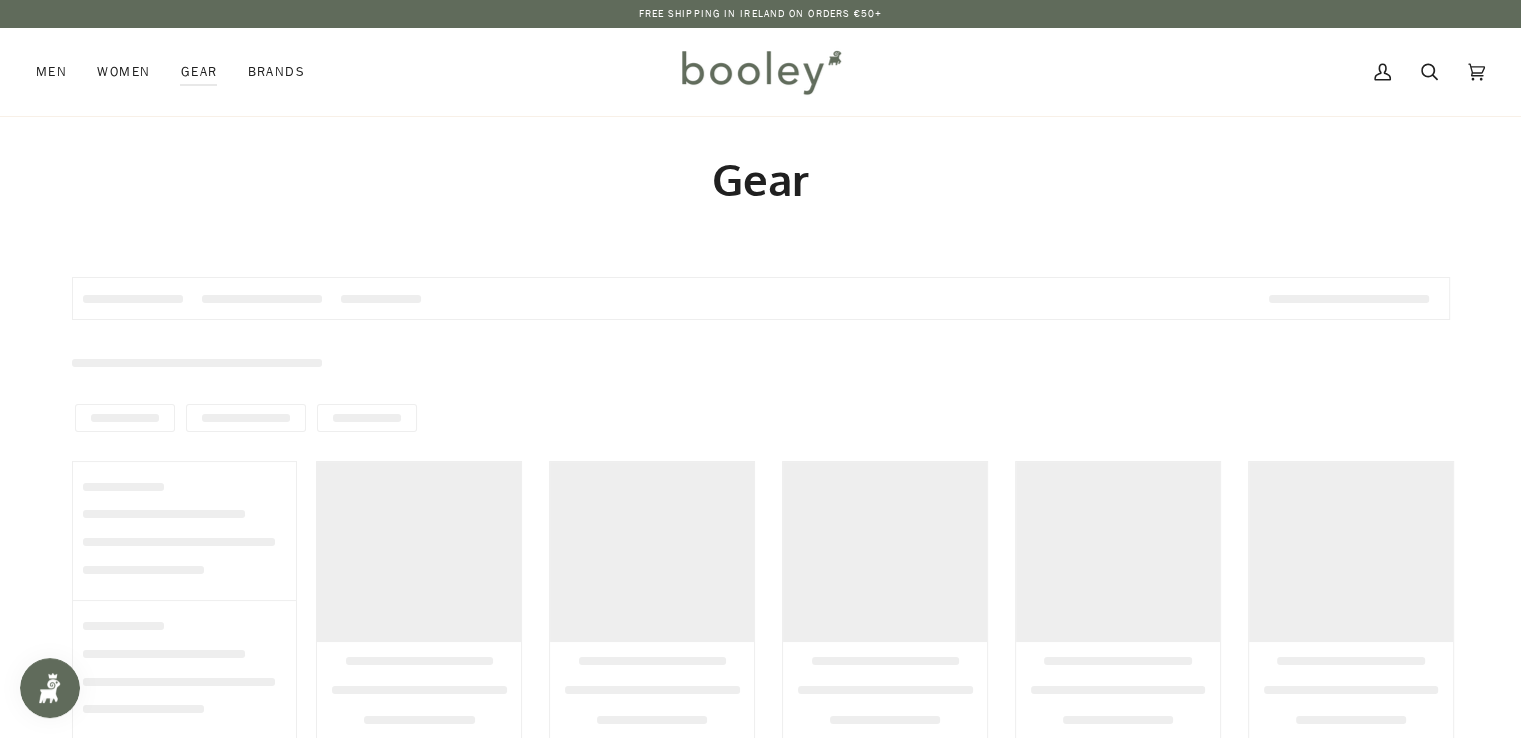 scroll, scrollTop: 0, scrollLeft: 0, axis: both 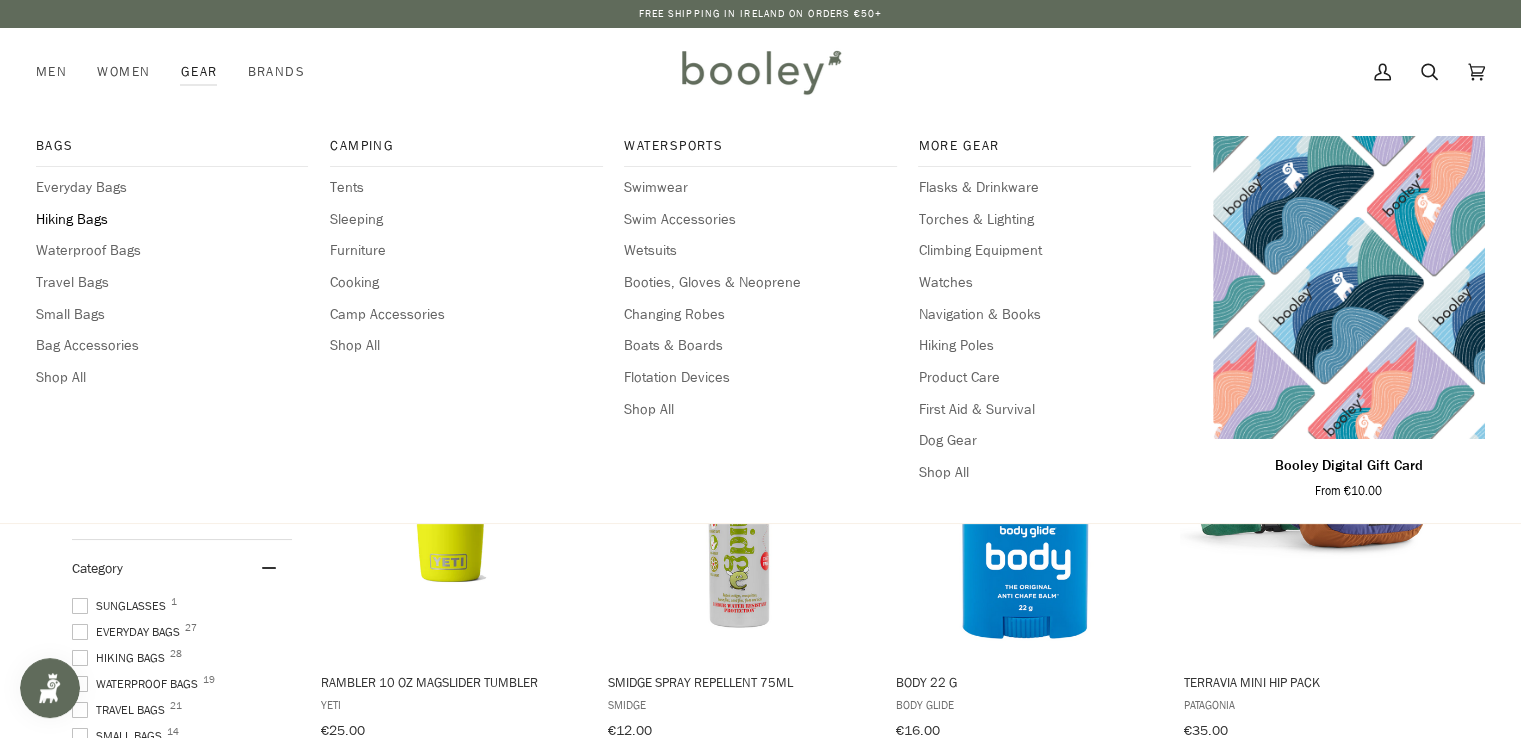 click on "Hiking Bags" at bounding box center [172, 220] 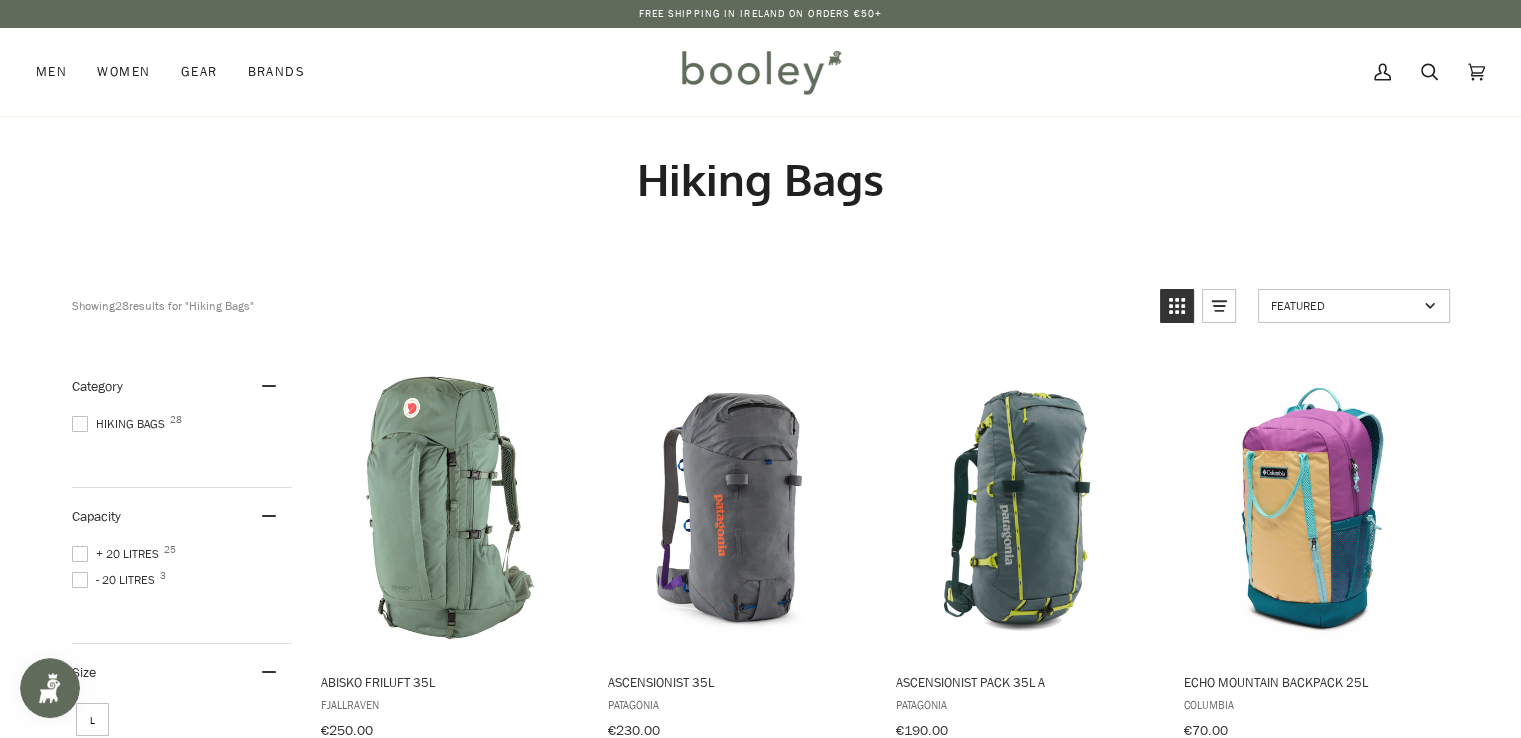 scroll, scrollTop: 200, scrollLeft: 0, axis: vertical 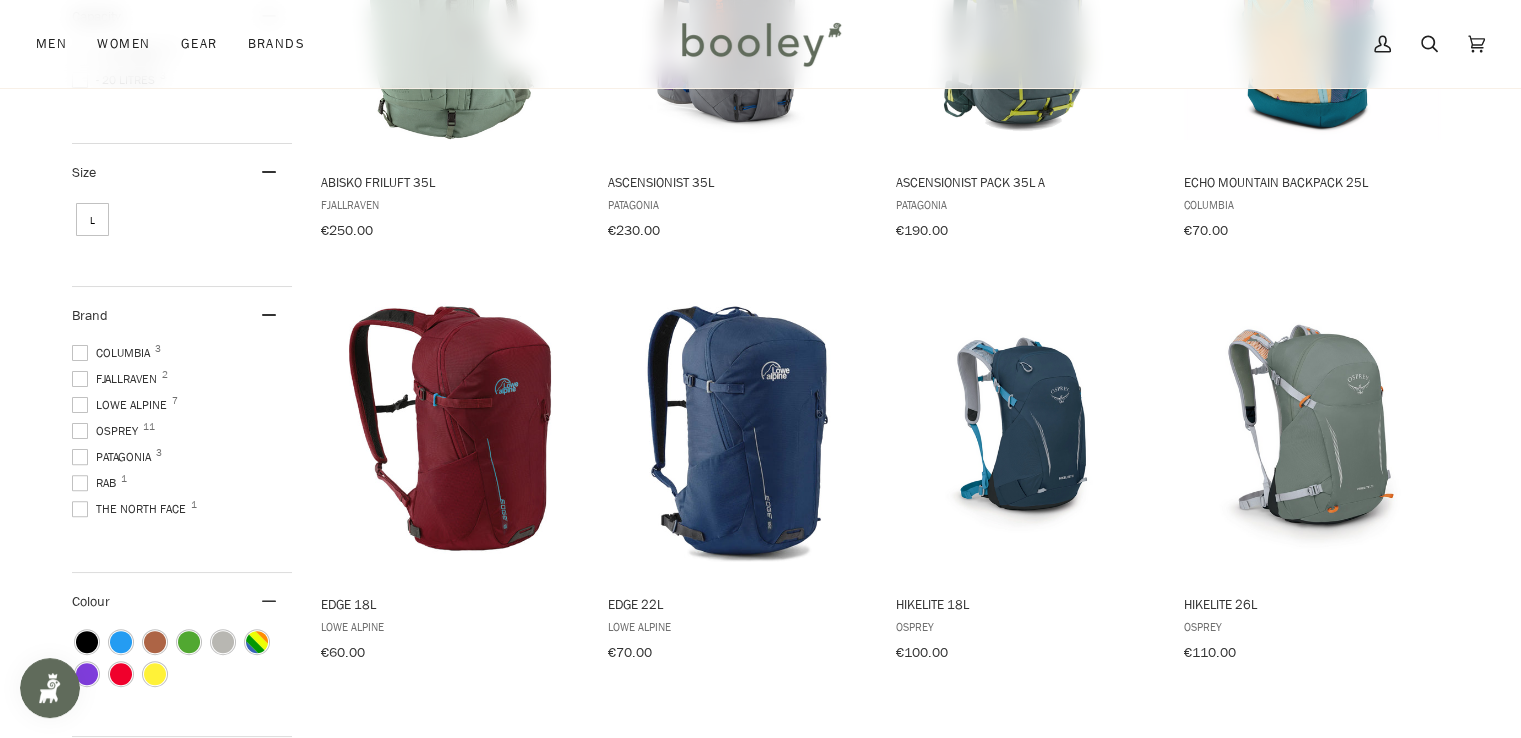 click on "Lowe Alpine 7" at bounding box center [122, 405] 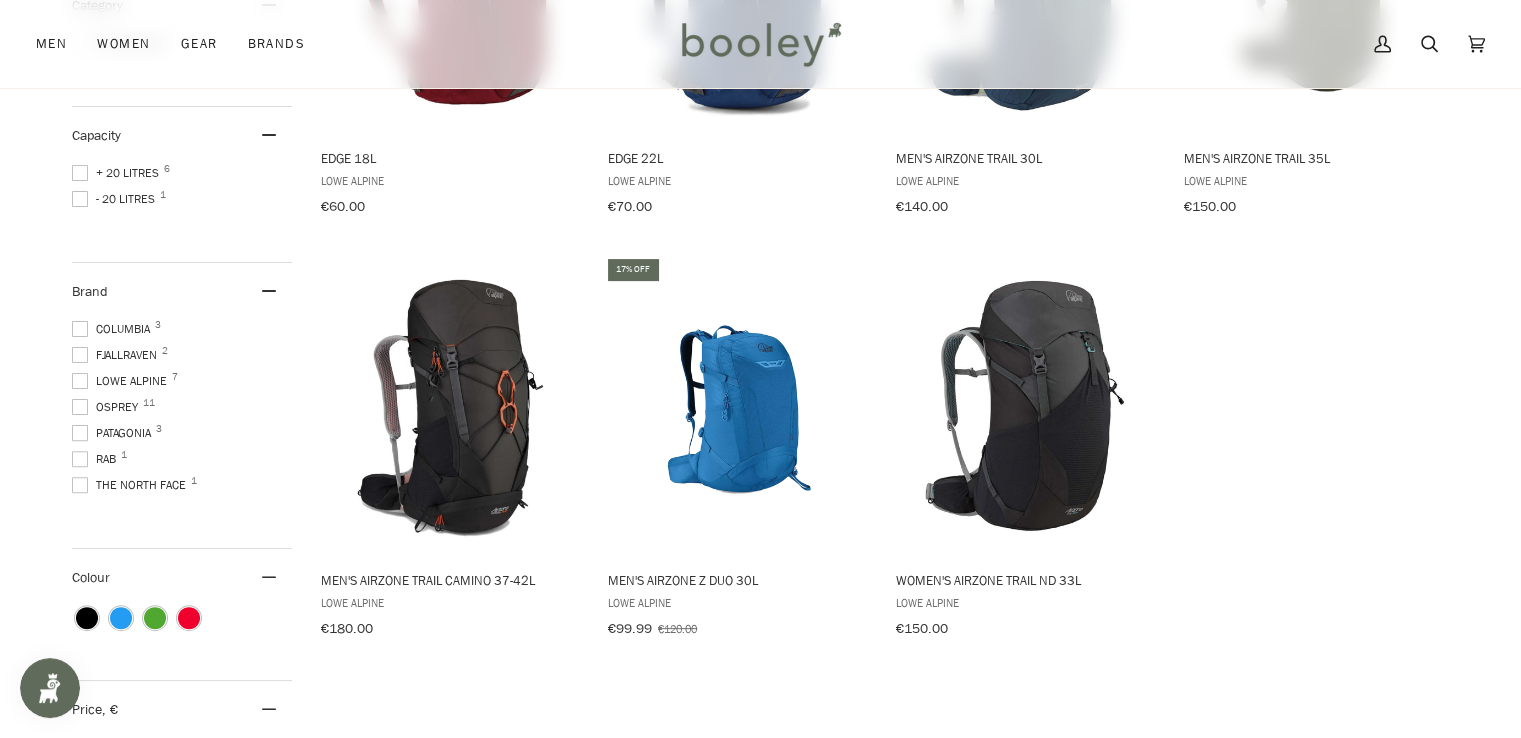 scroll, scrollTop: 700, scrollLeft: 0, axis: vertical 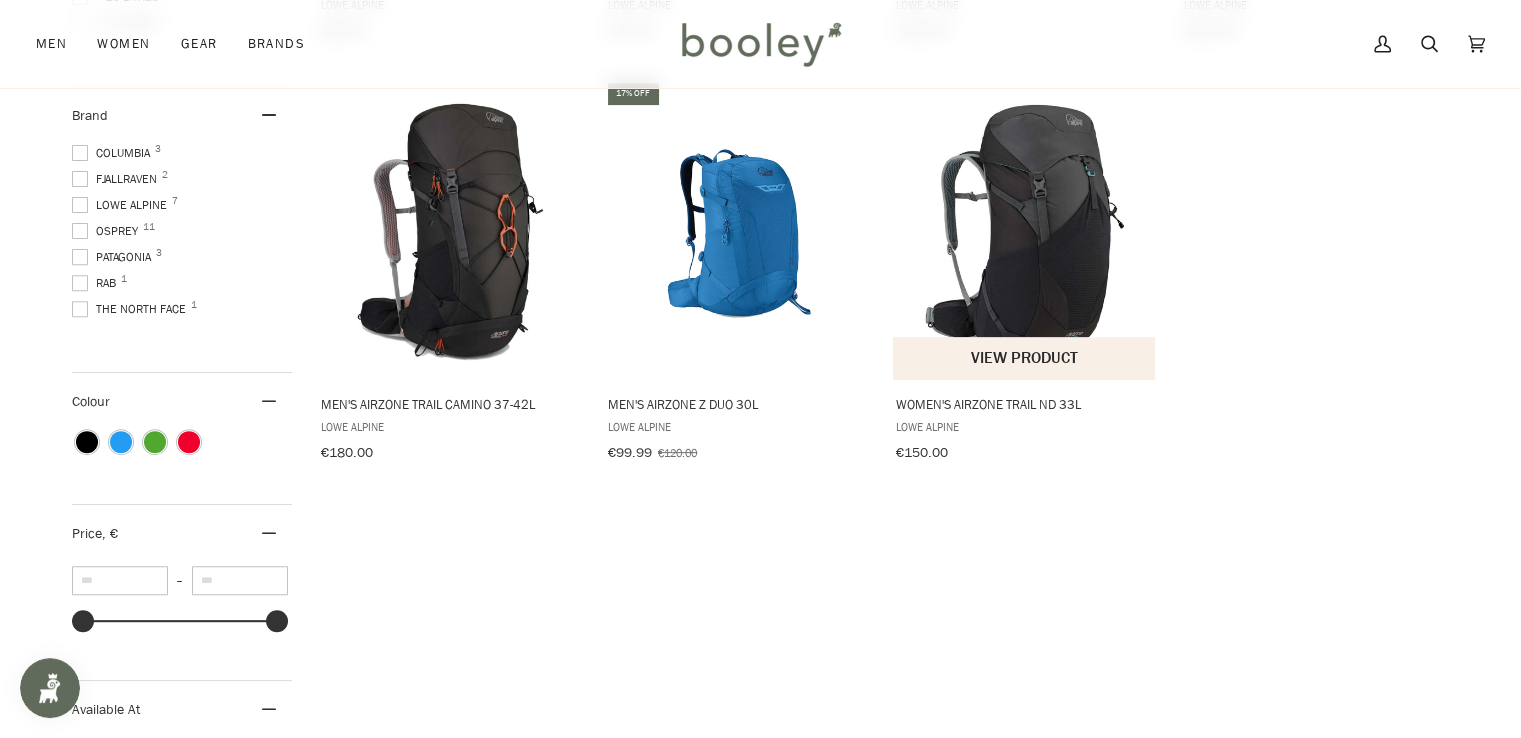 click at bounding box center [1025, 230] 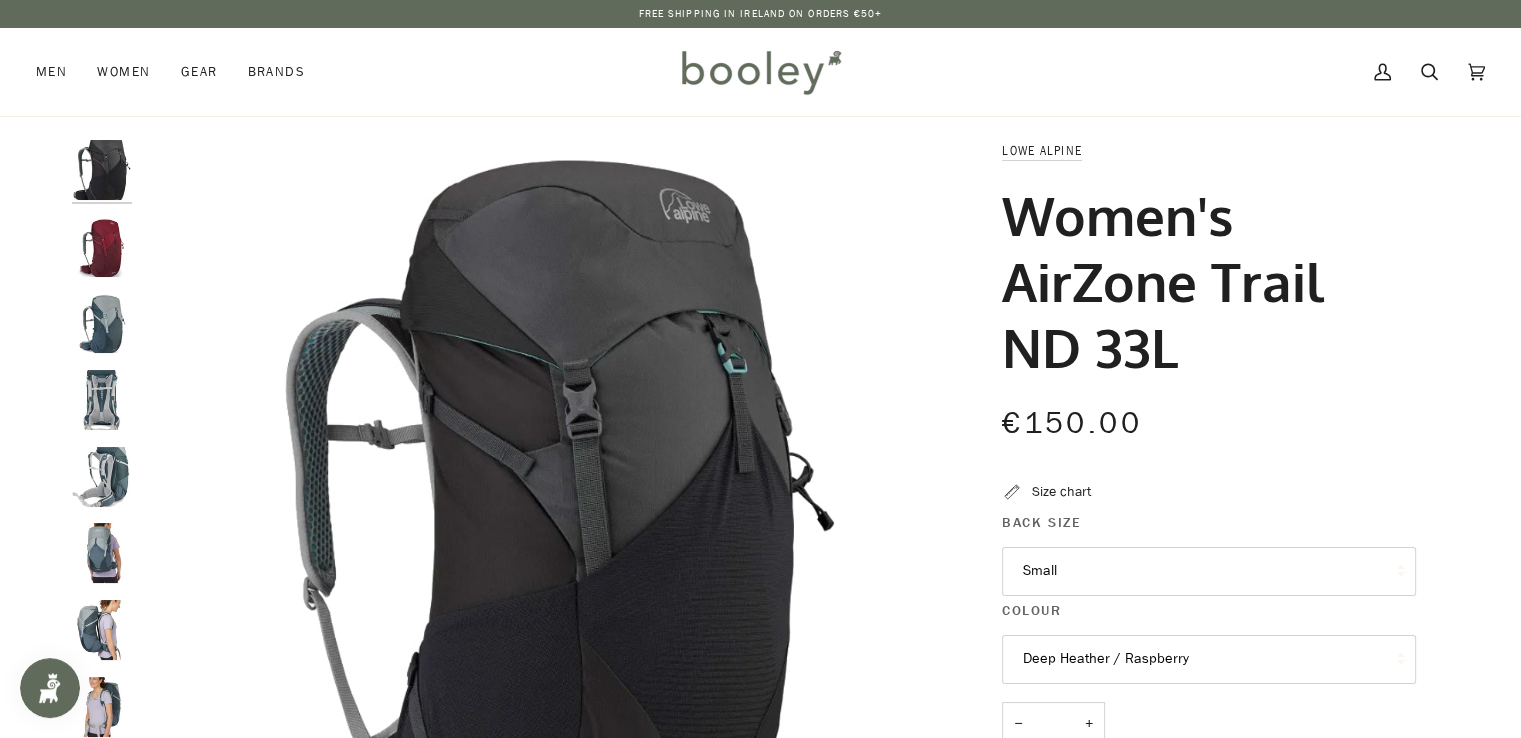 scroll, scrollTop: 0, scrollLeft: 0, axis: both 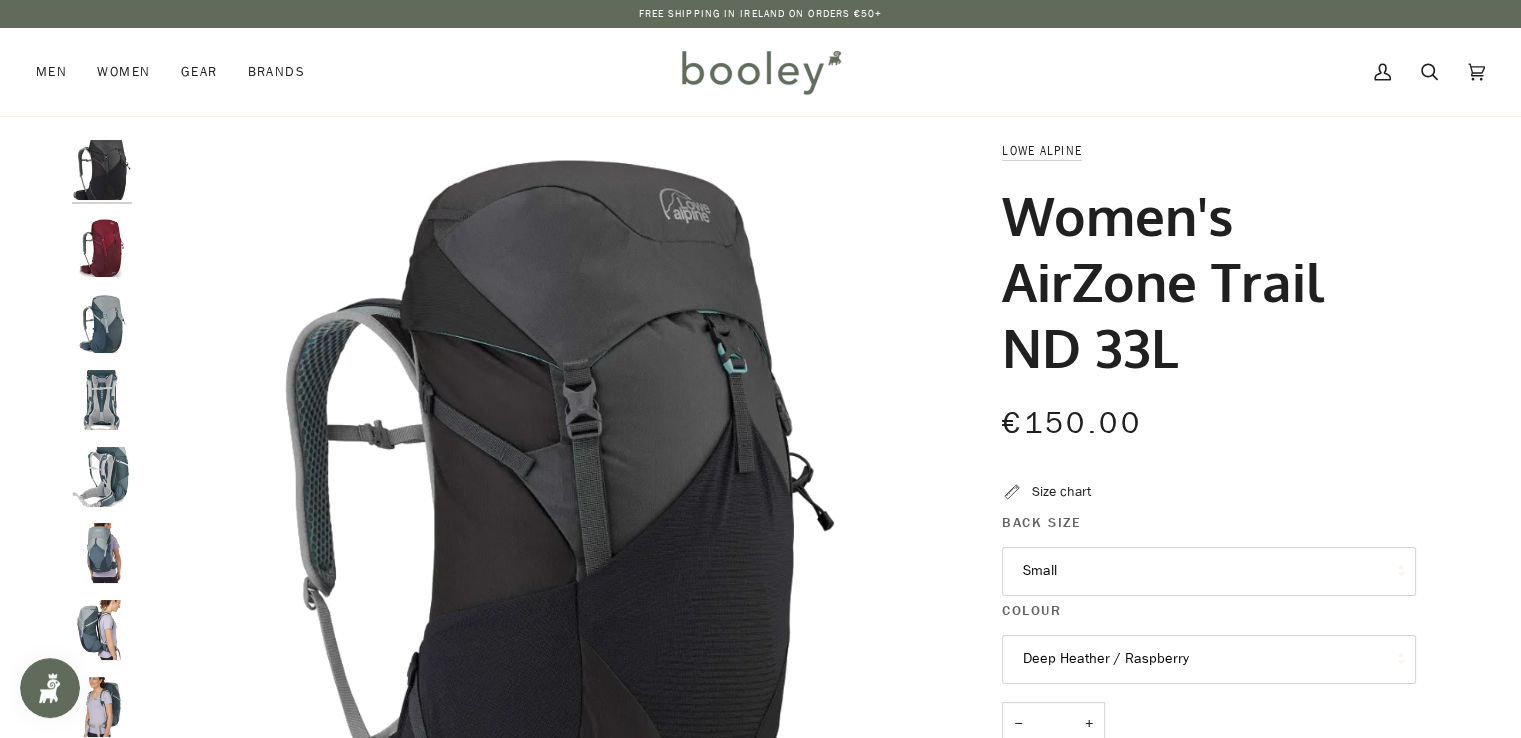click at bounding box center [102, 247] 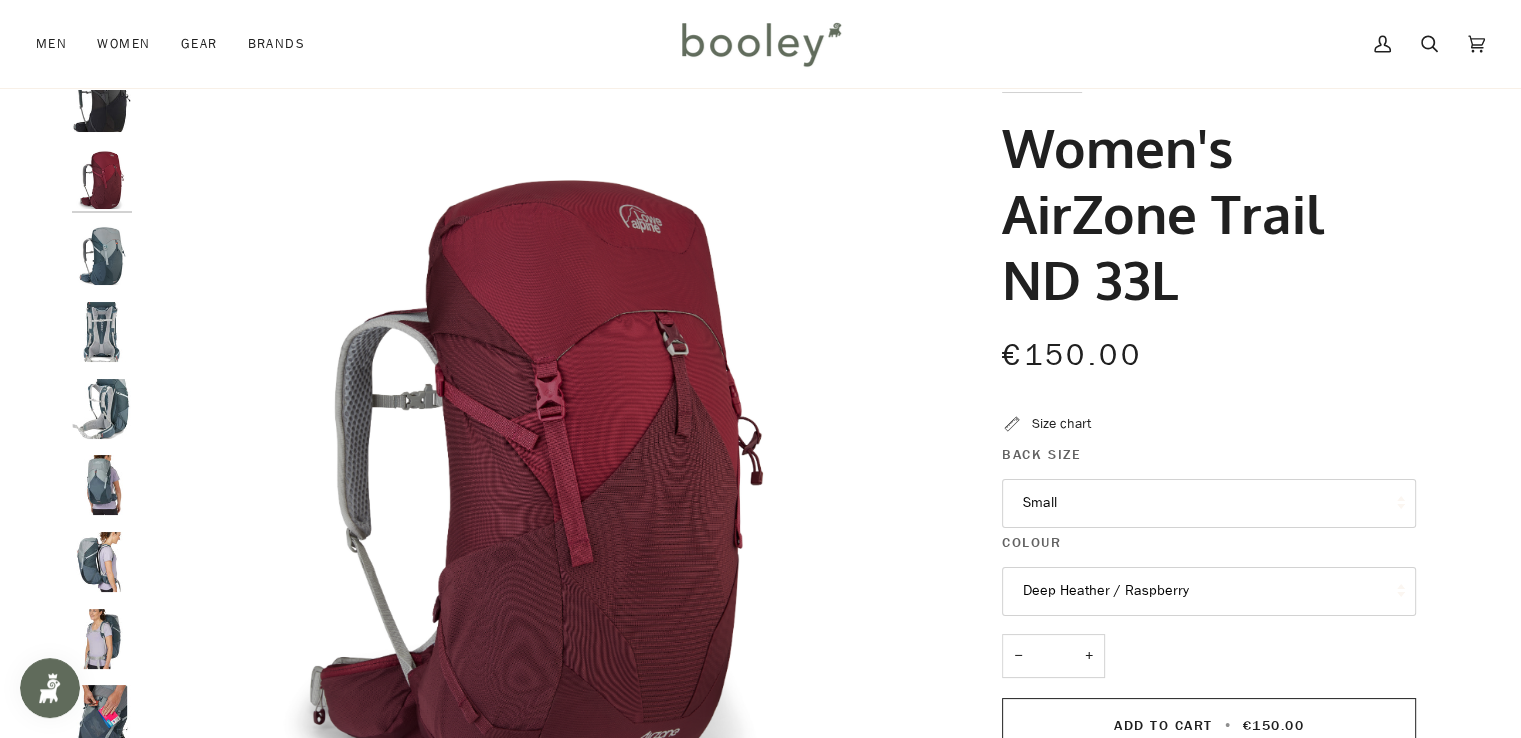 scroll, scrollTop: 200, scrollLeft: 0, axis: vertical 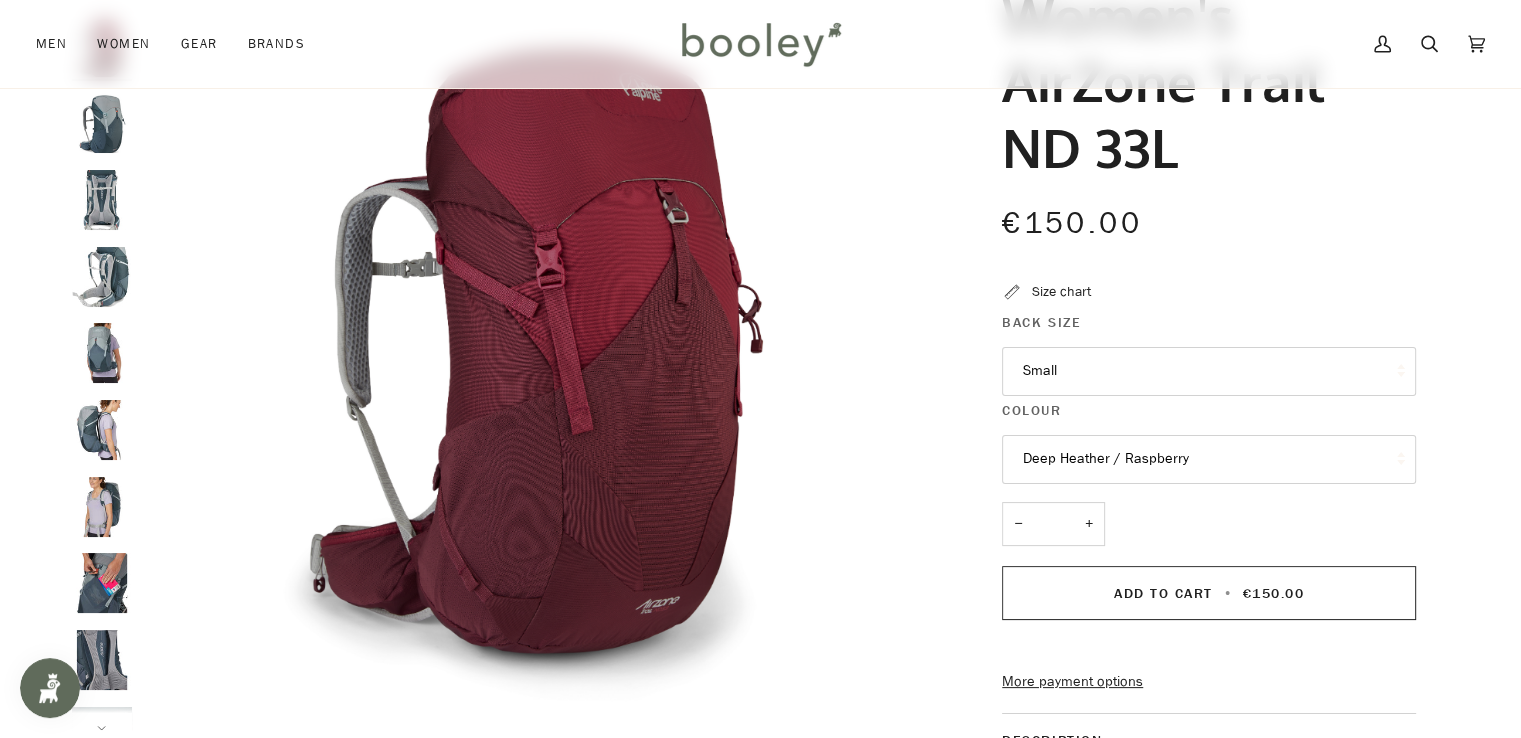 click at bounding box center (102, 200) 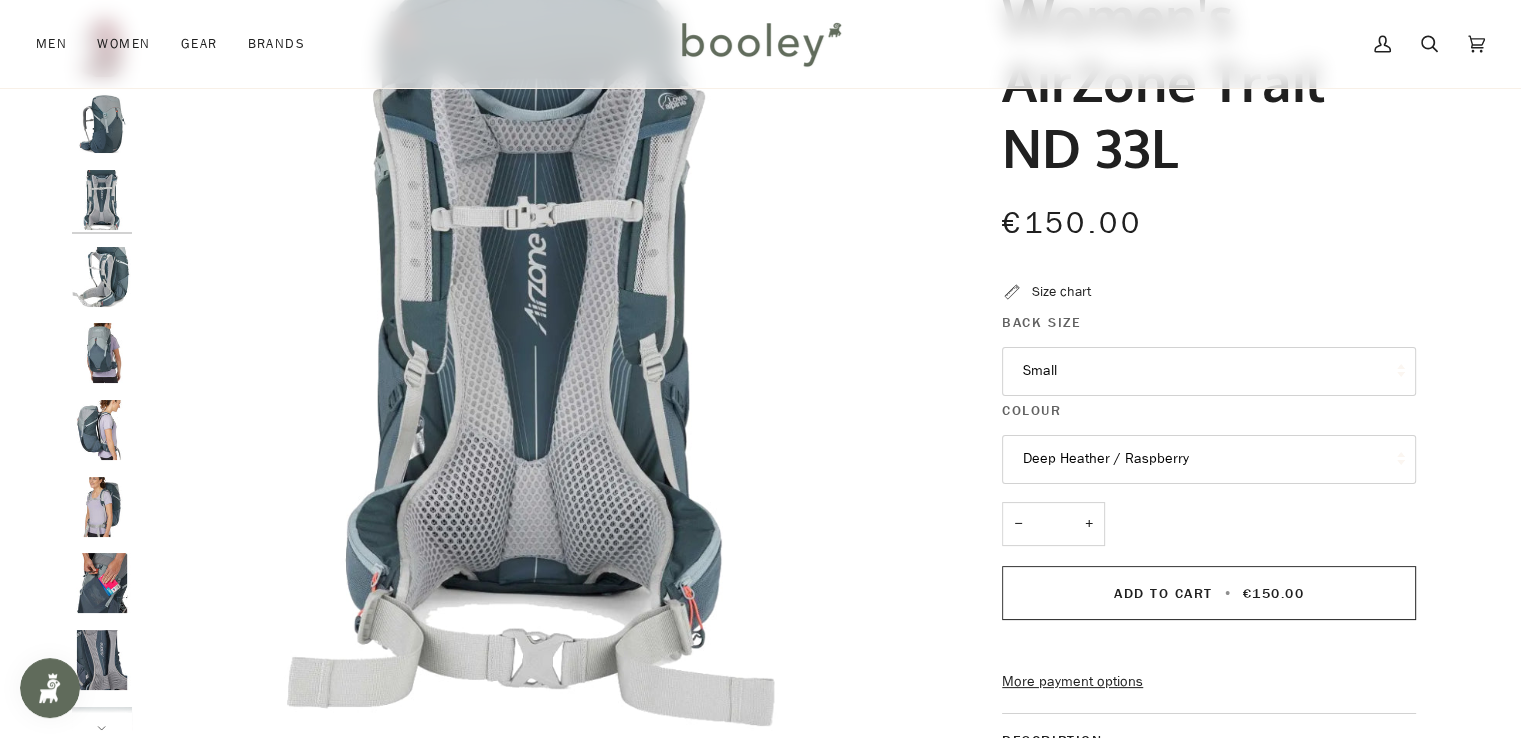 click at bounding box center [102, 277] 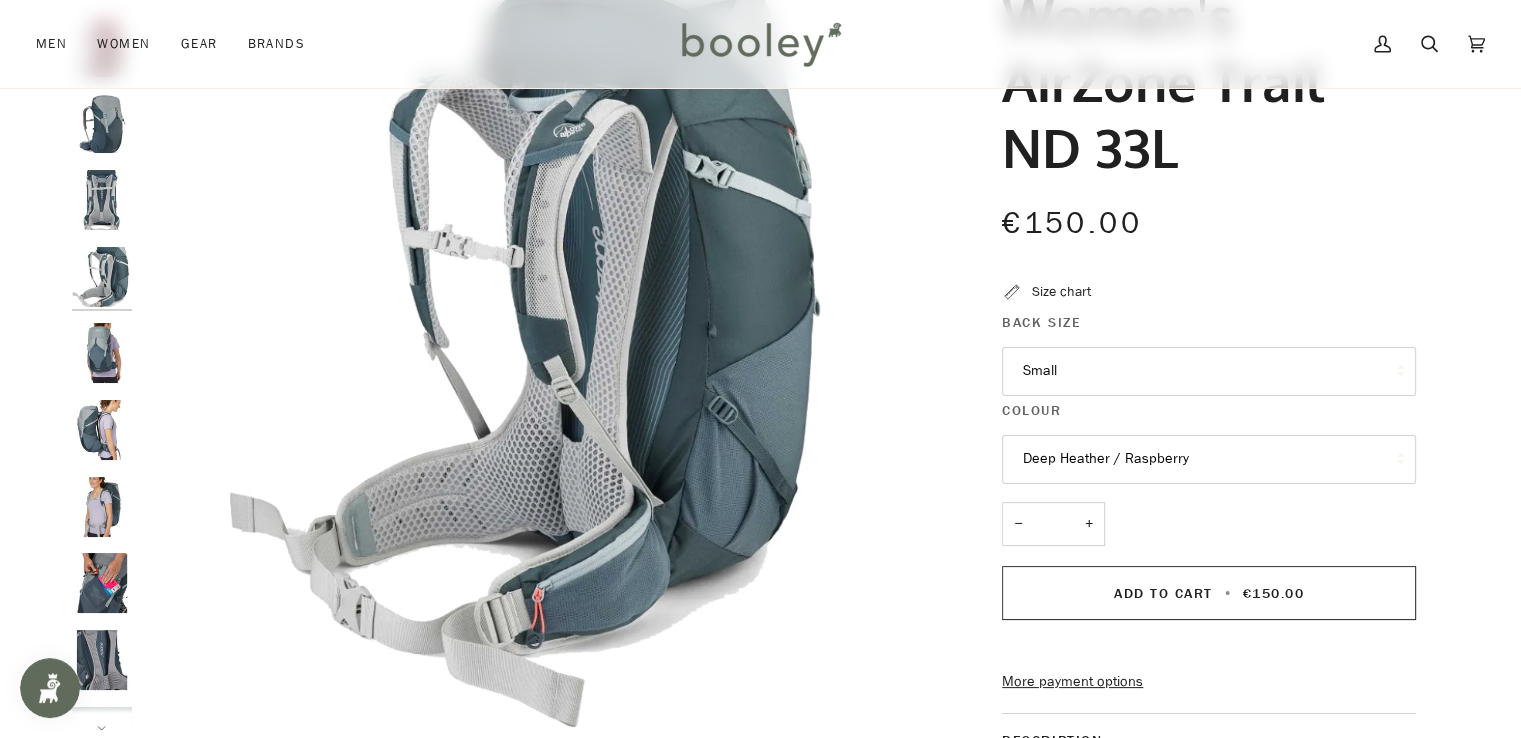 click at bounding box center (102, 430) 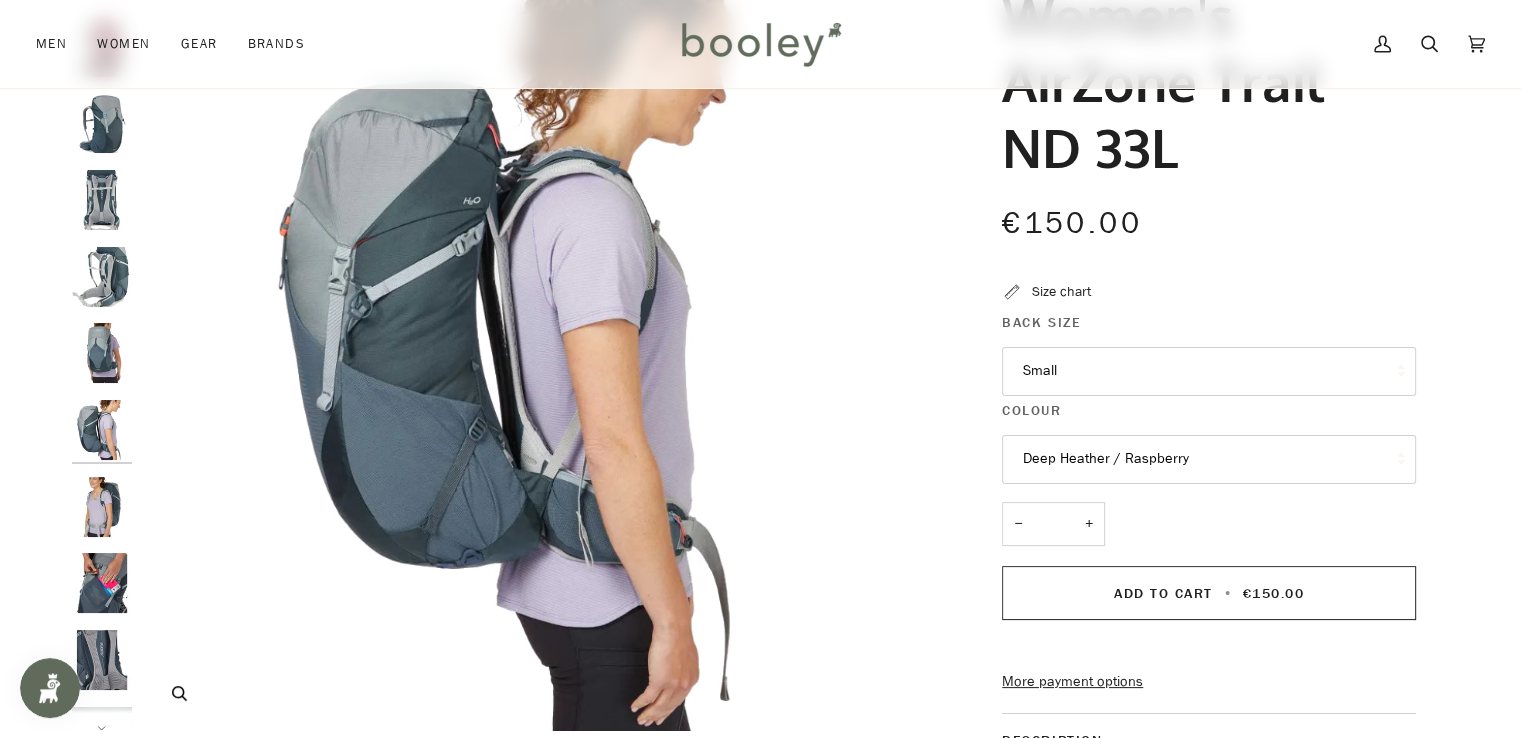 scroll, scrollTop: 93, scrollLeft: 0, axis: vertical 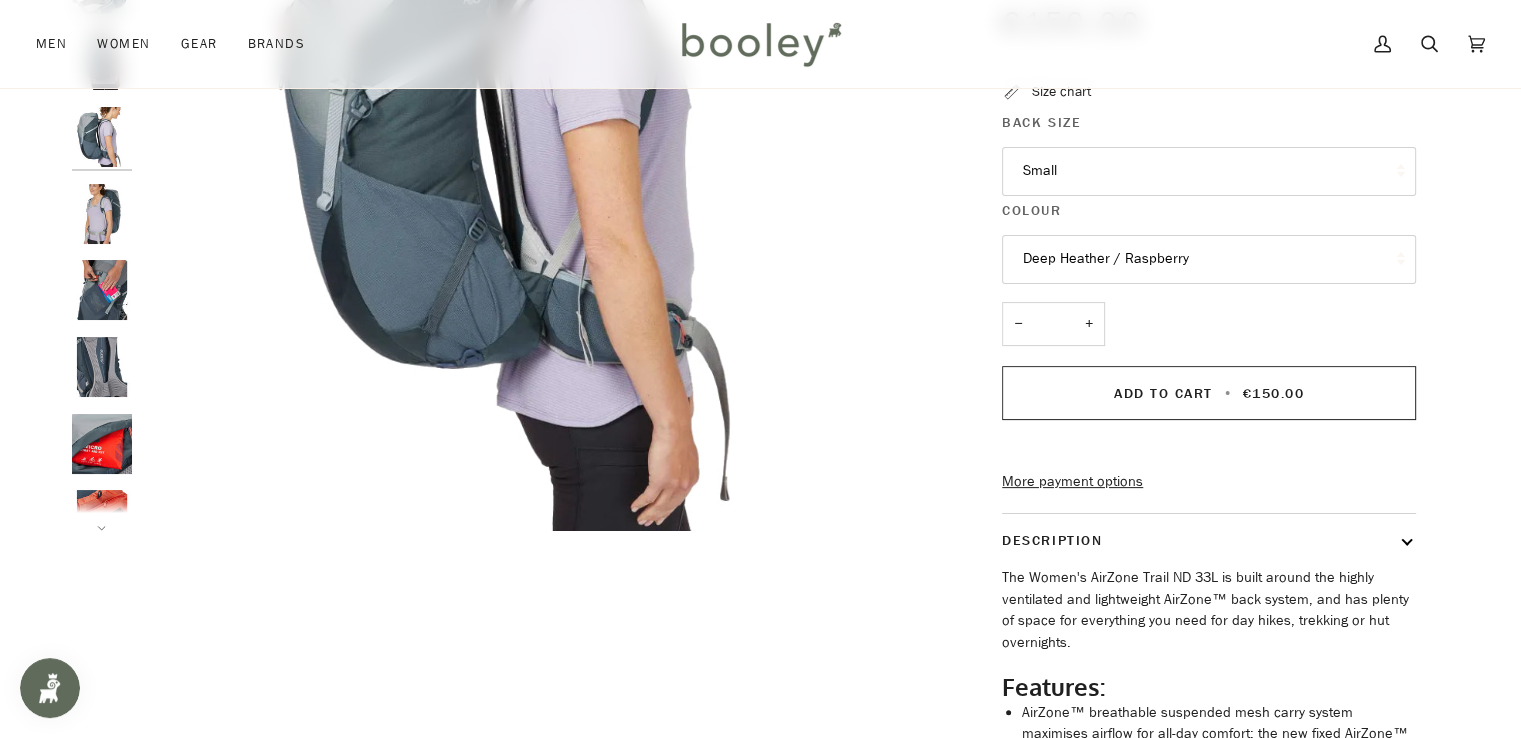 click 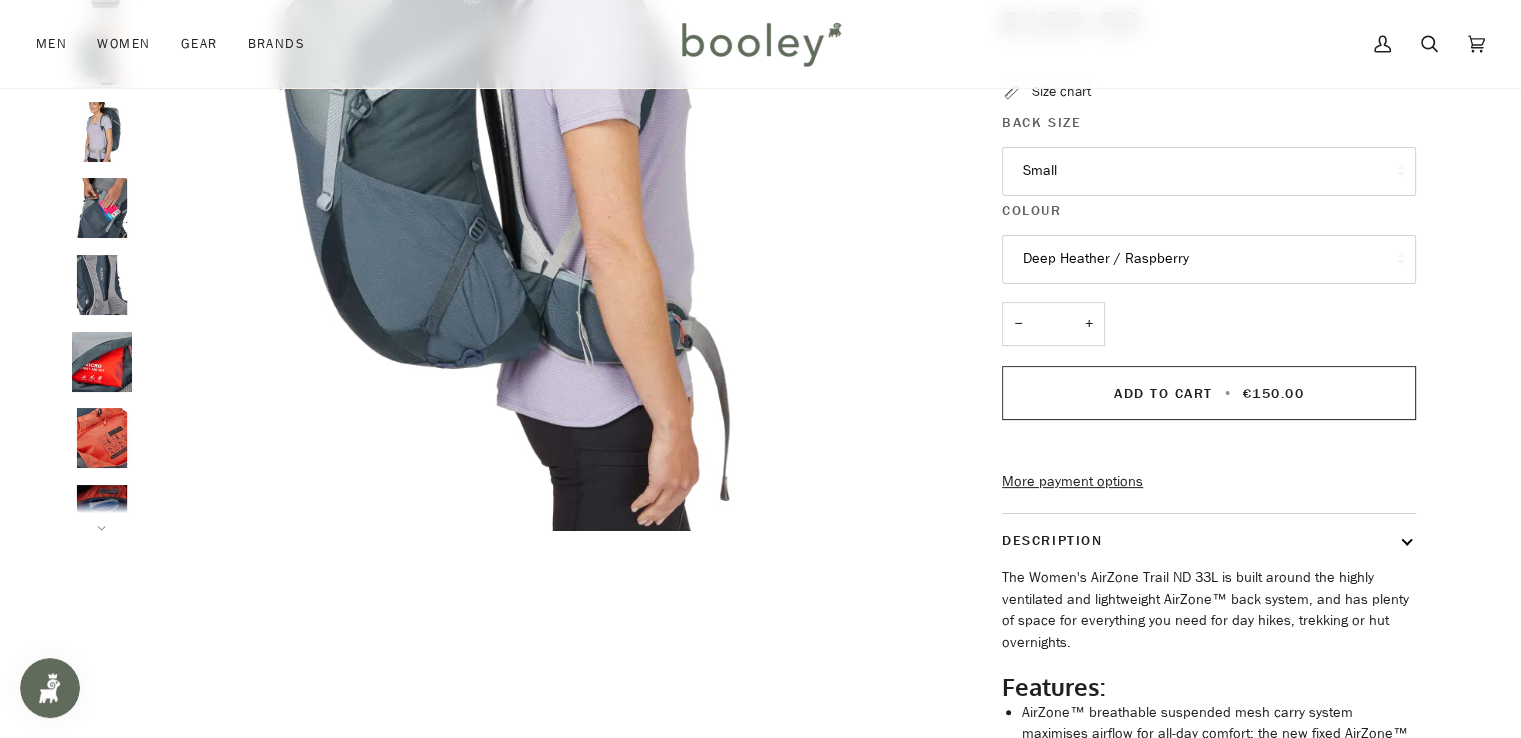 scroll, scrollTop: 432, scrollLeft: 0, axis: vertical 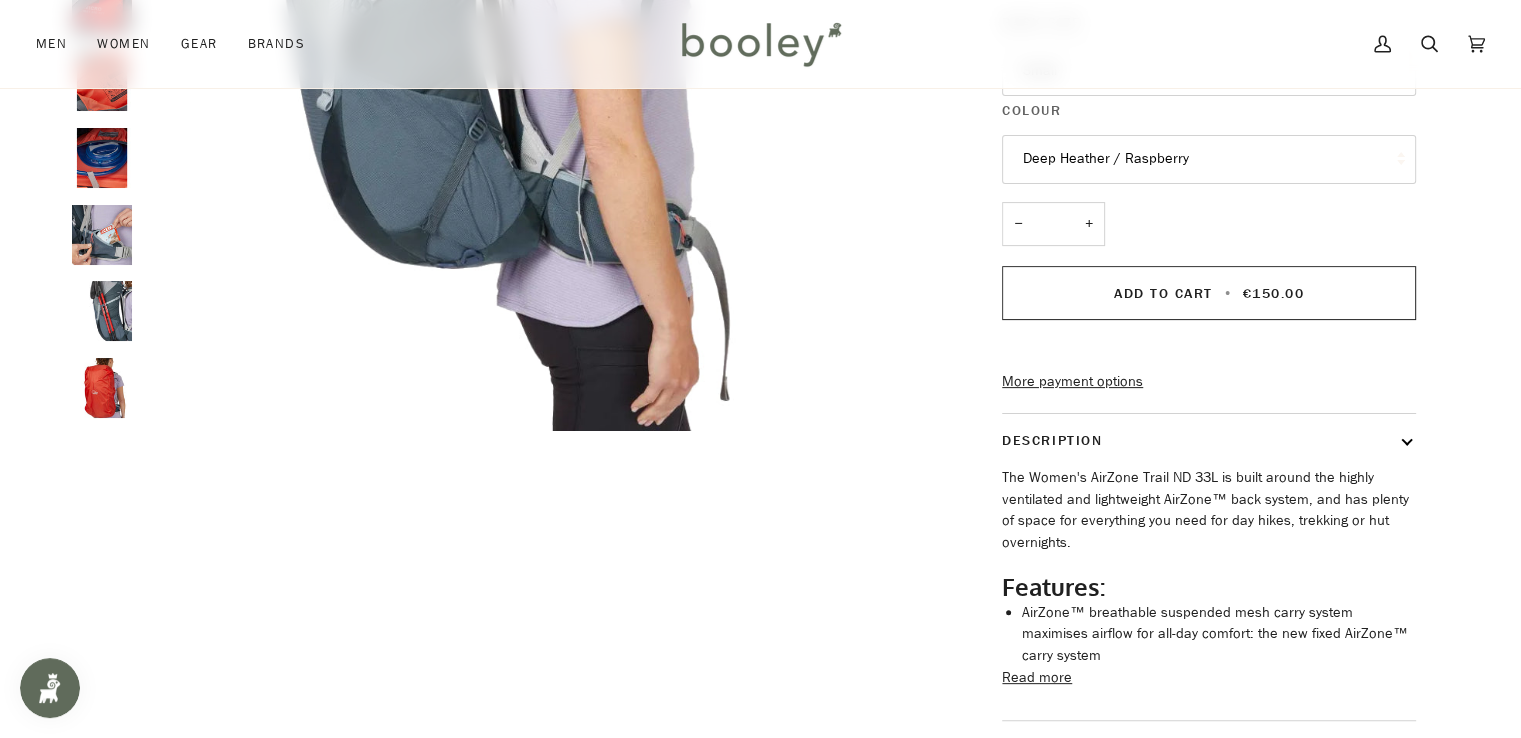 click on "Read more" at bounding box center [1037, 678] 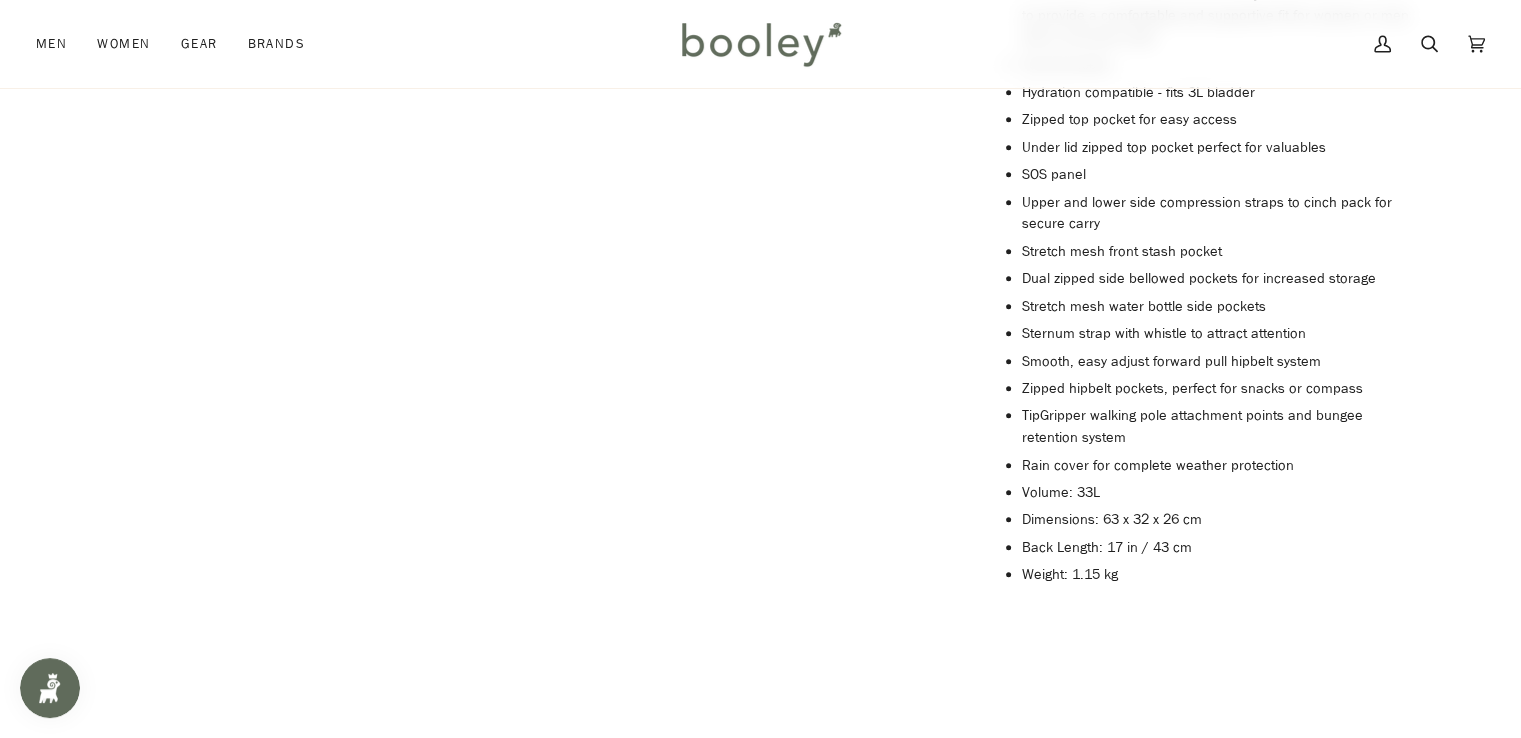 scroll, scrollTop: 1300, scrollLeft: 0, axis: vertical 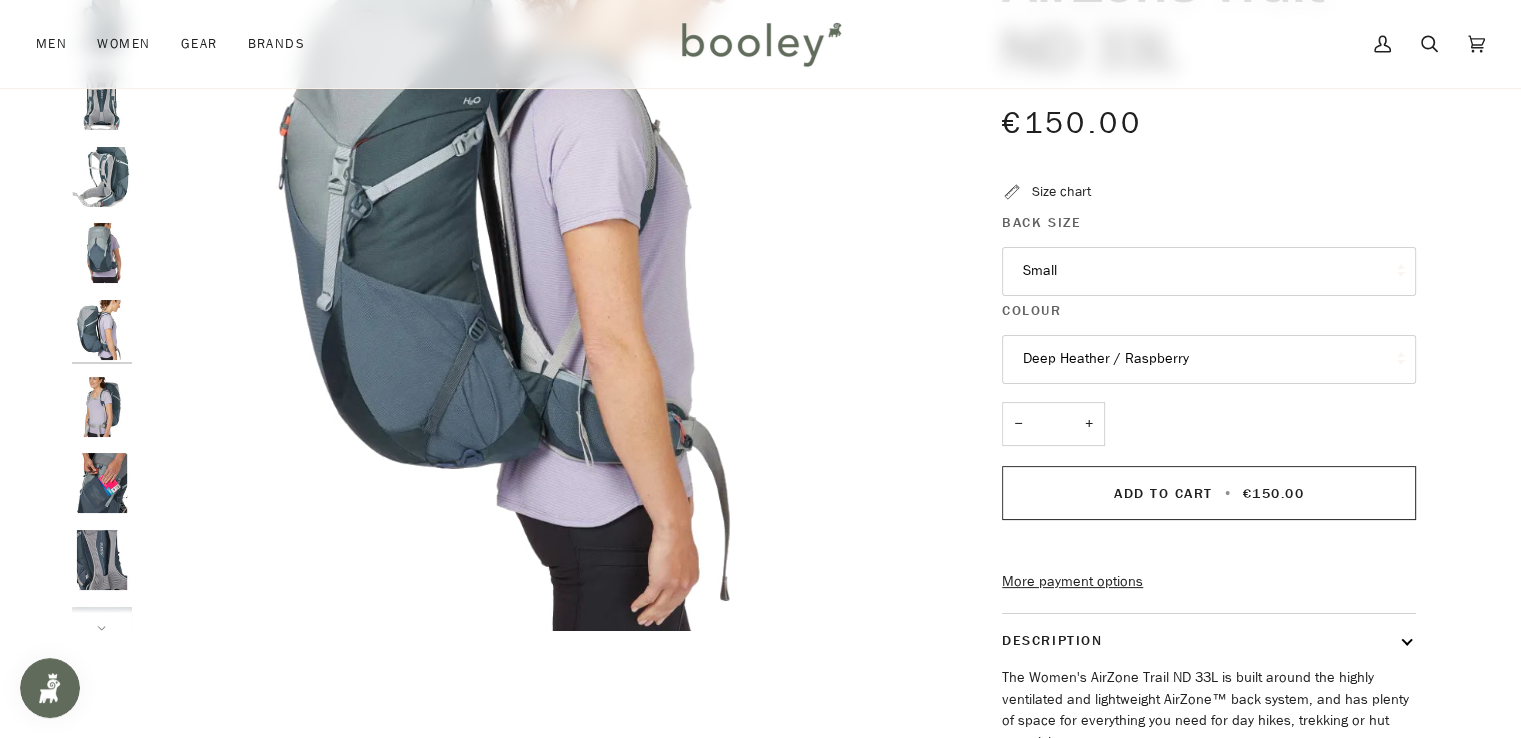 click at bounding box center [102, 100] 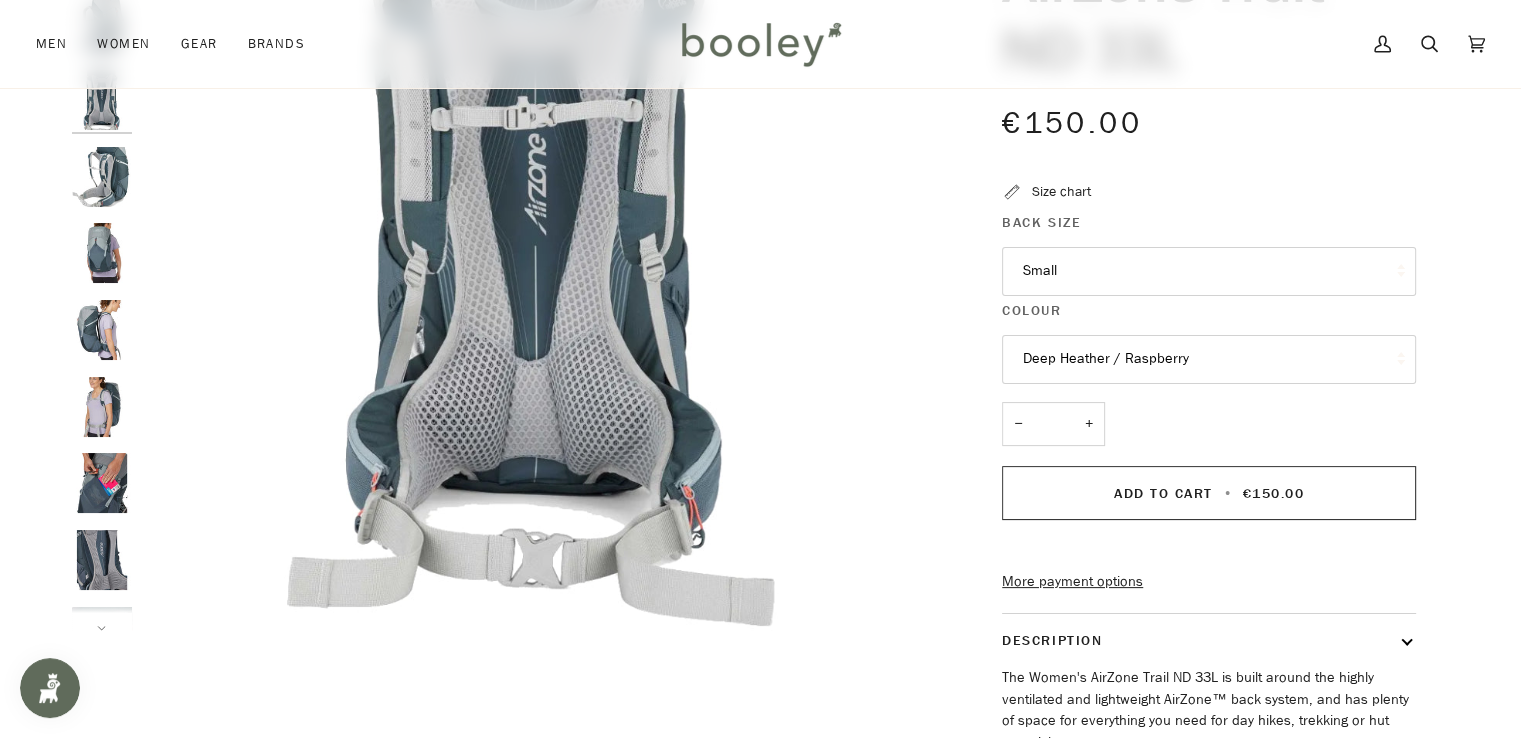 click at bounding box center (102, 177) 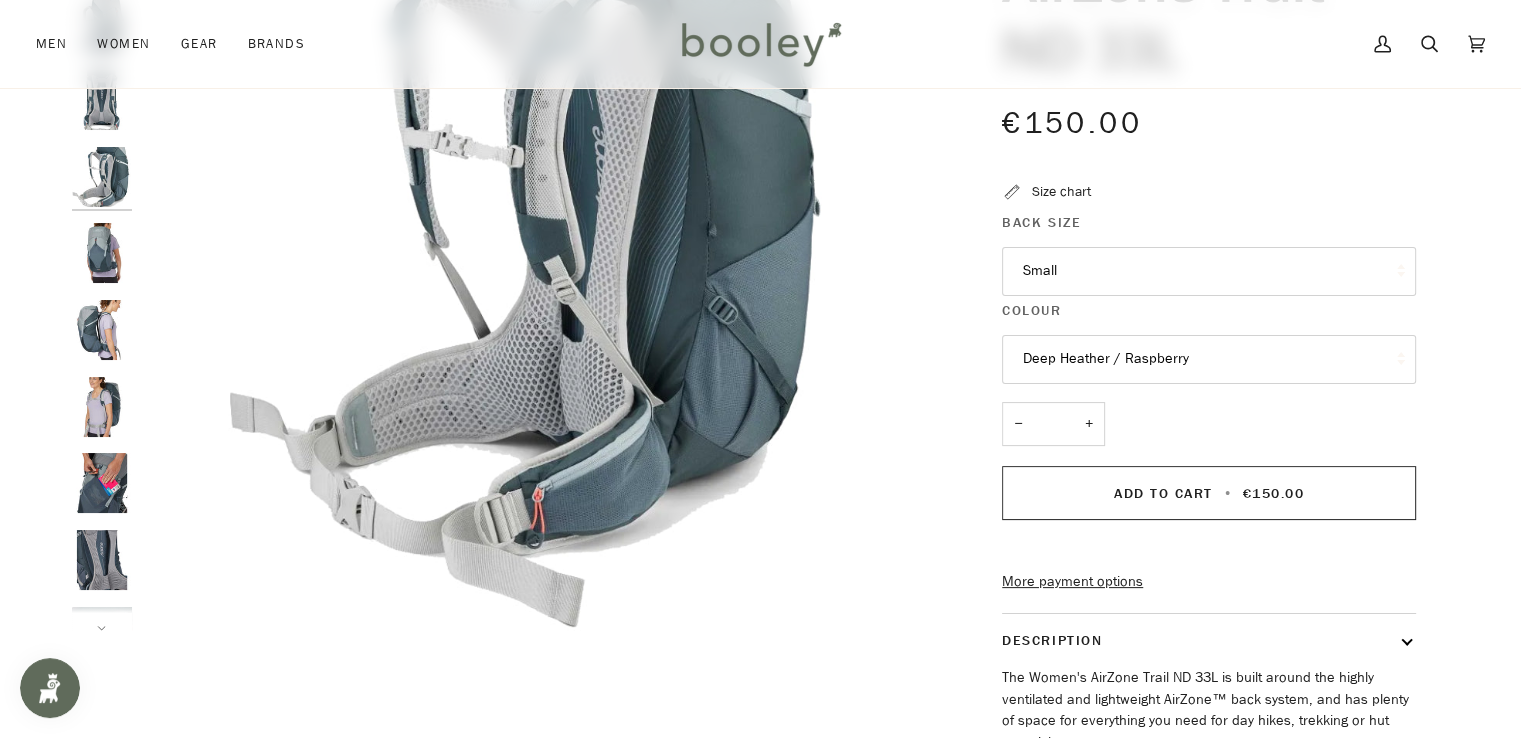 click at bounding box center [102, 253] 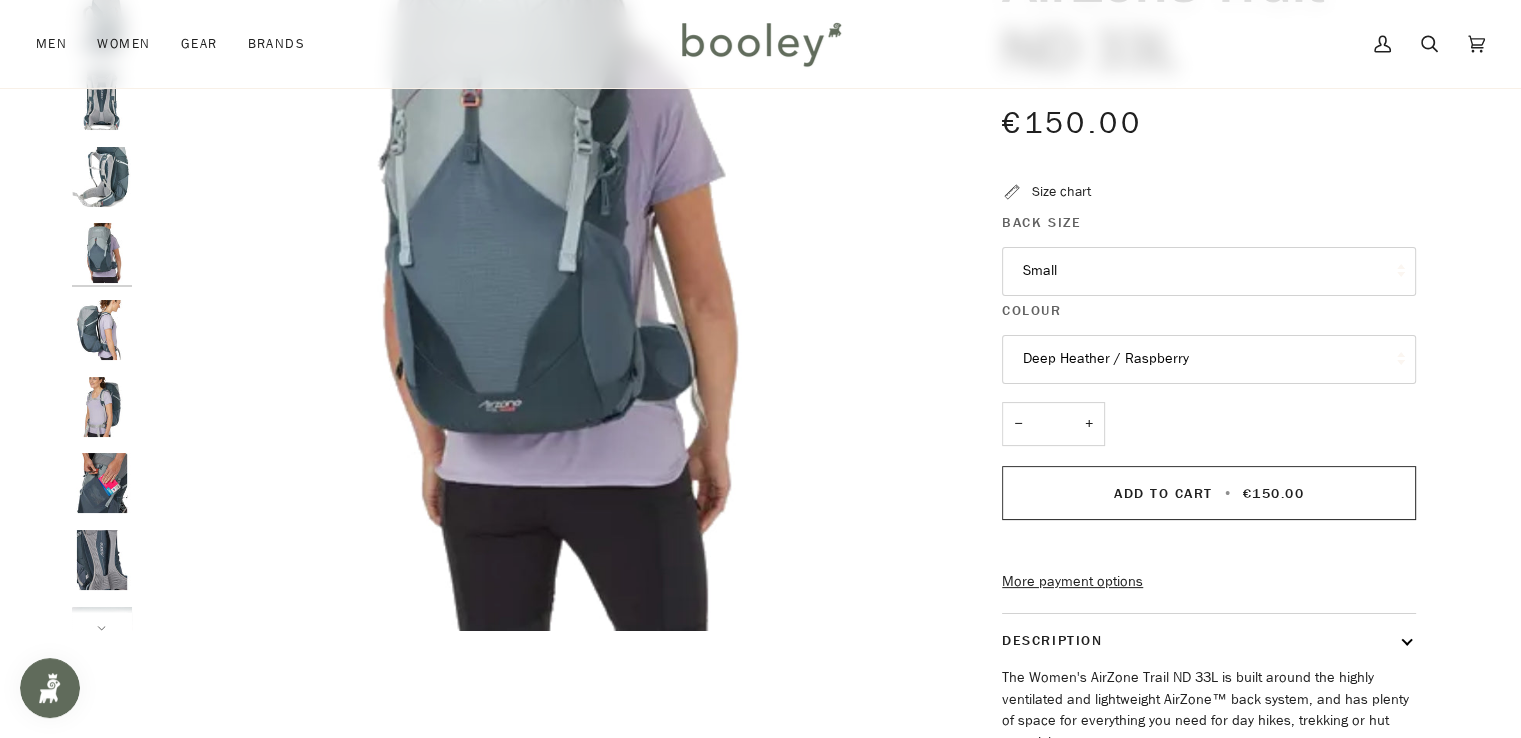 scroll, scrollTop: 16, scrollLeft: 0, axis: vertical 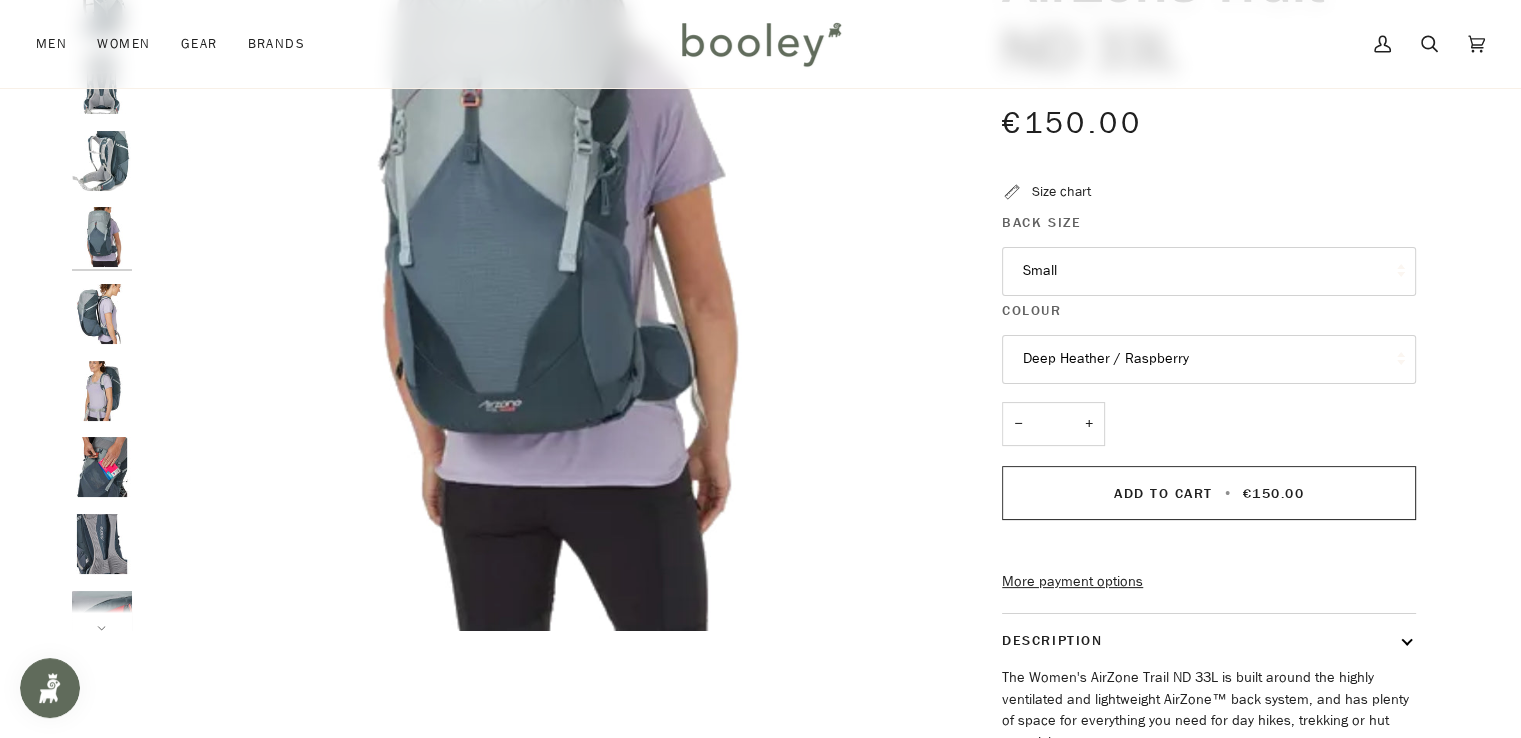 click at bounding box center (102, 314) 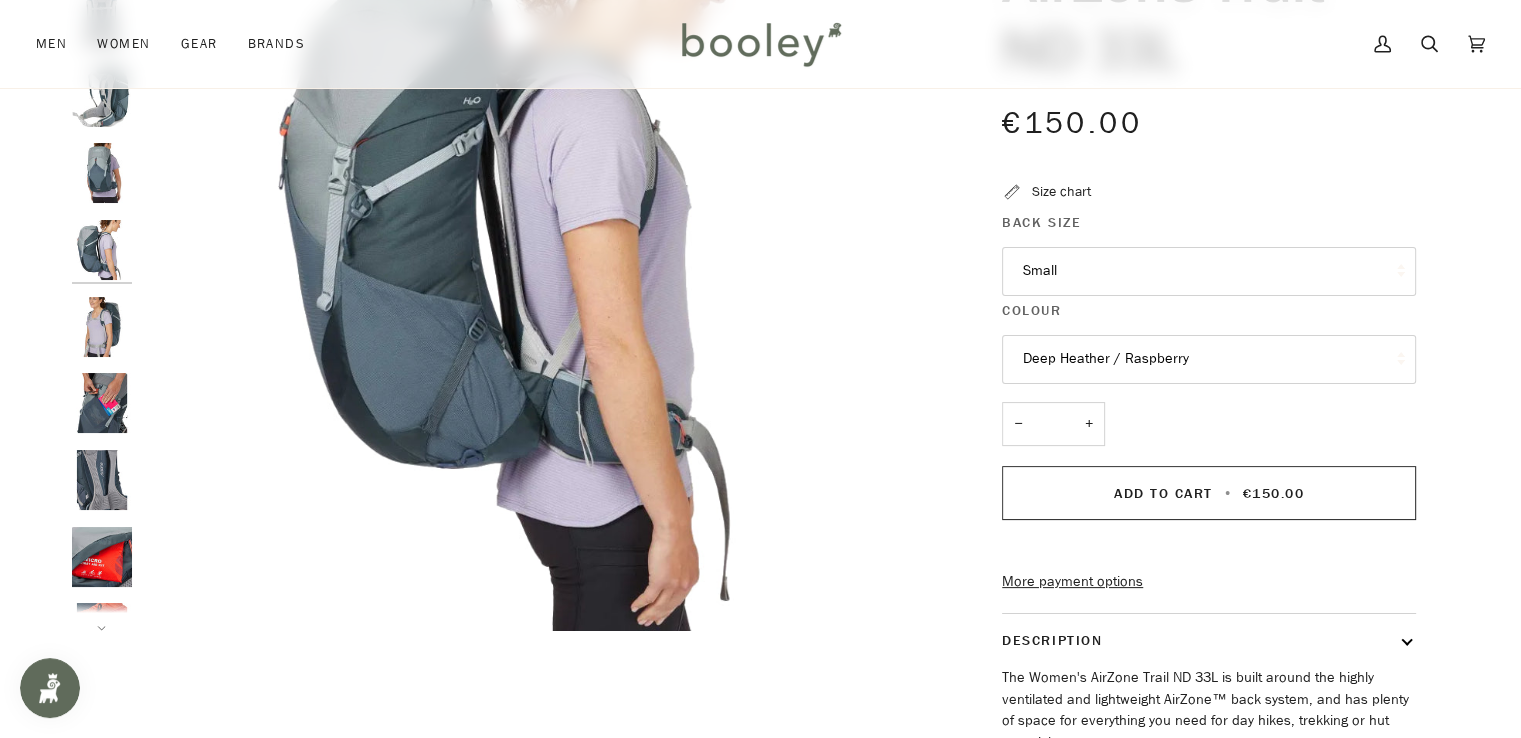 scroll, scrollTop: 93, scrollLeft: 0, axis: vertical 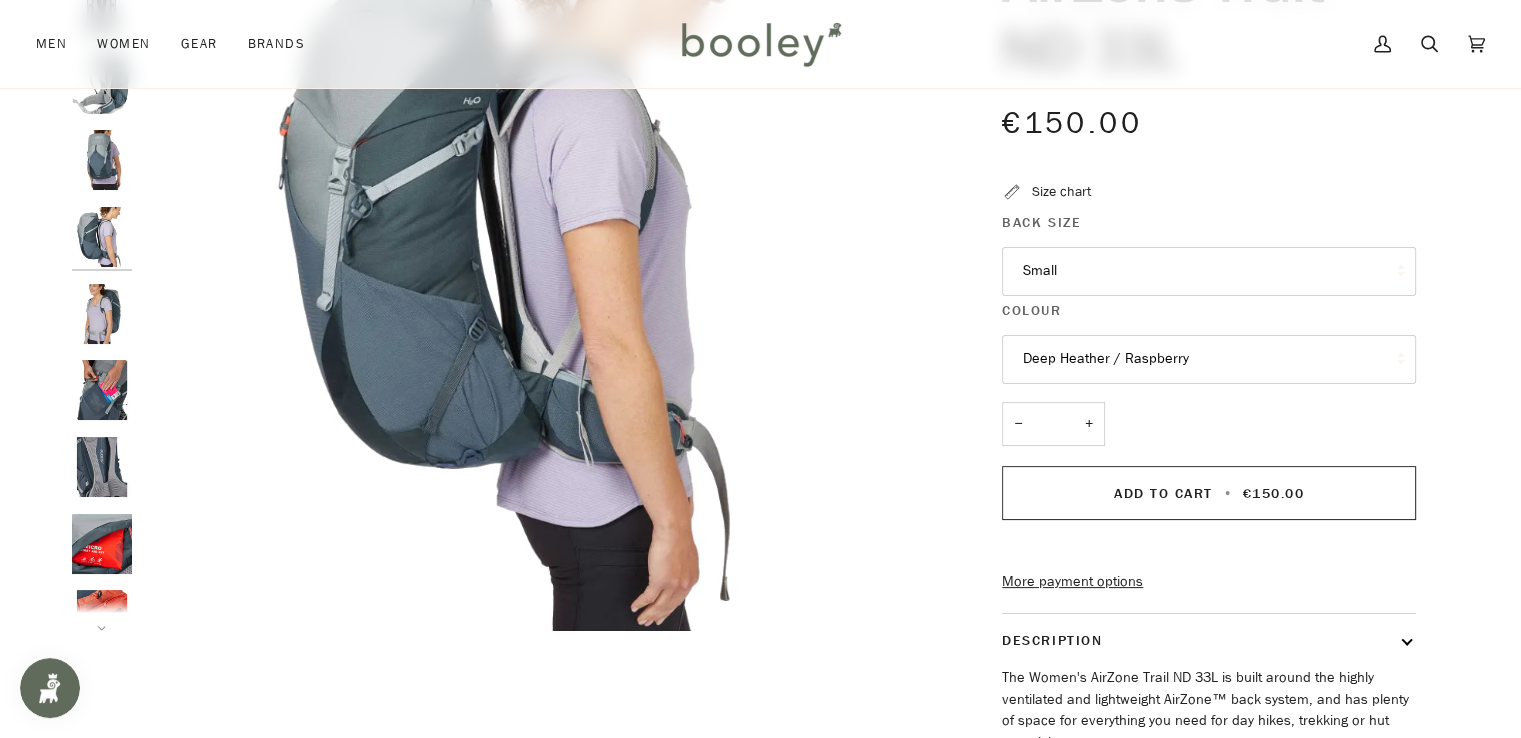 click at bounding box center (107, 235) 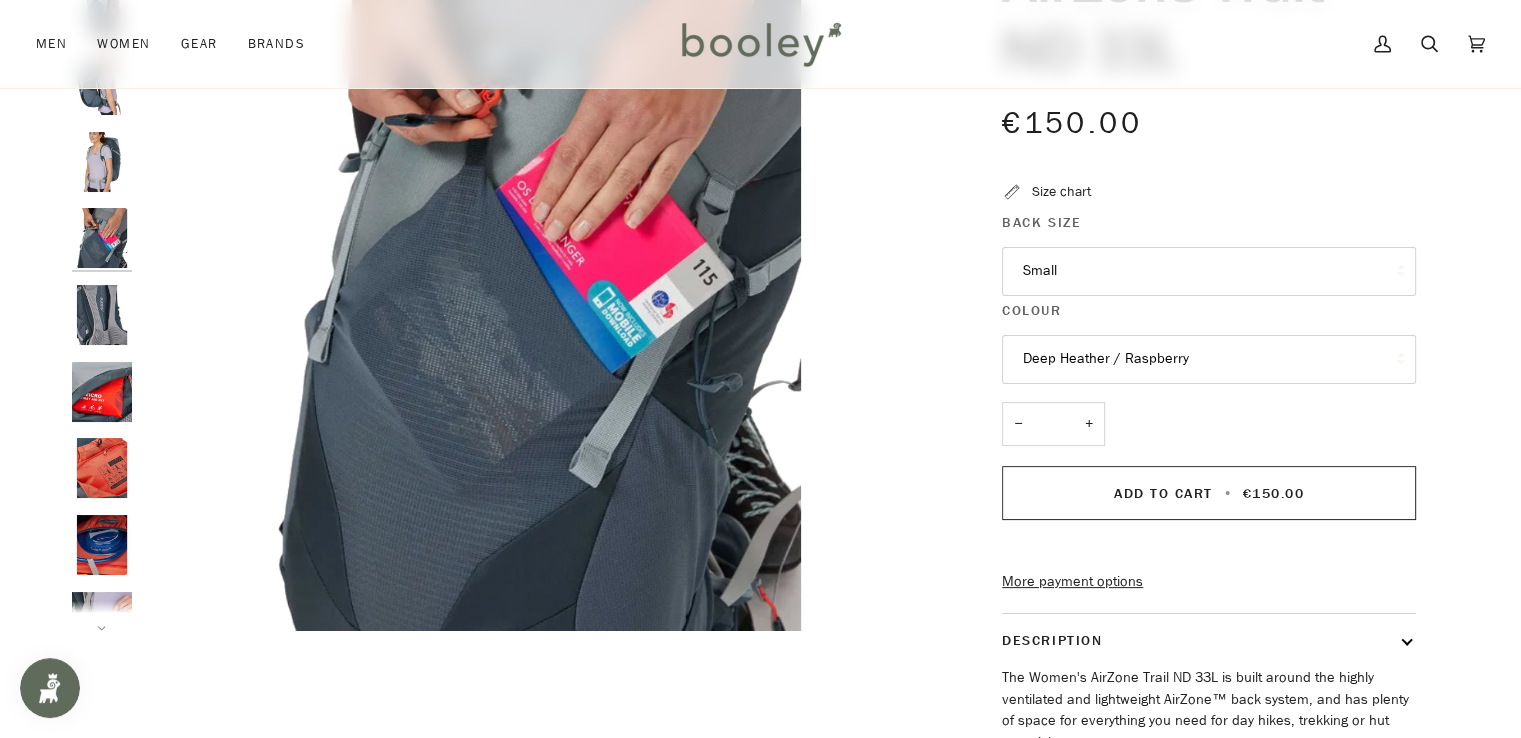 scroll, scrollTop: 246, scrollLeft: 0, axis: vertical 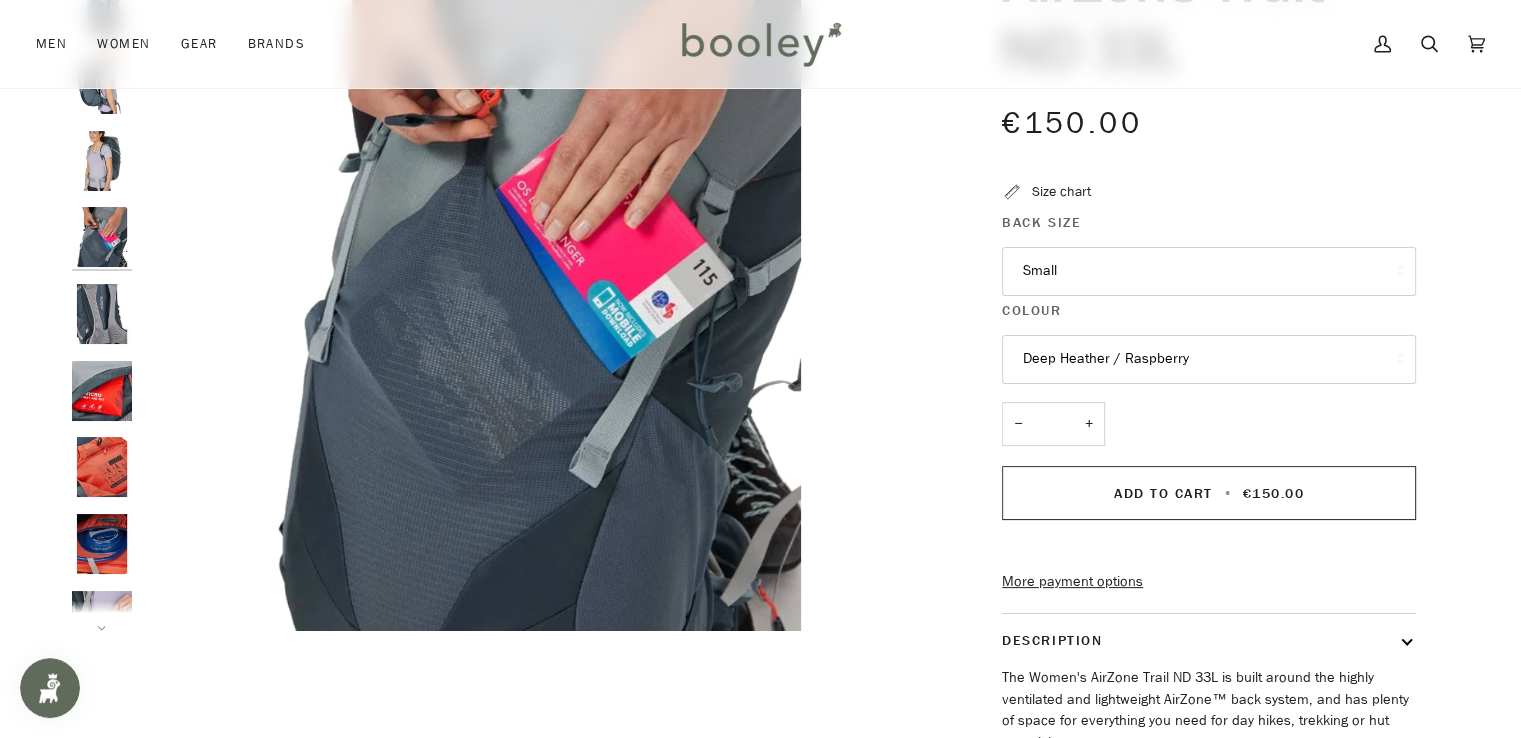 click at bounding box center [102, 391] 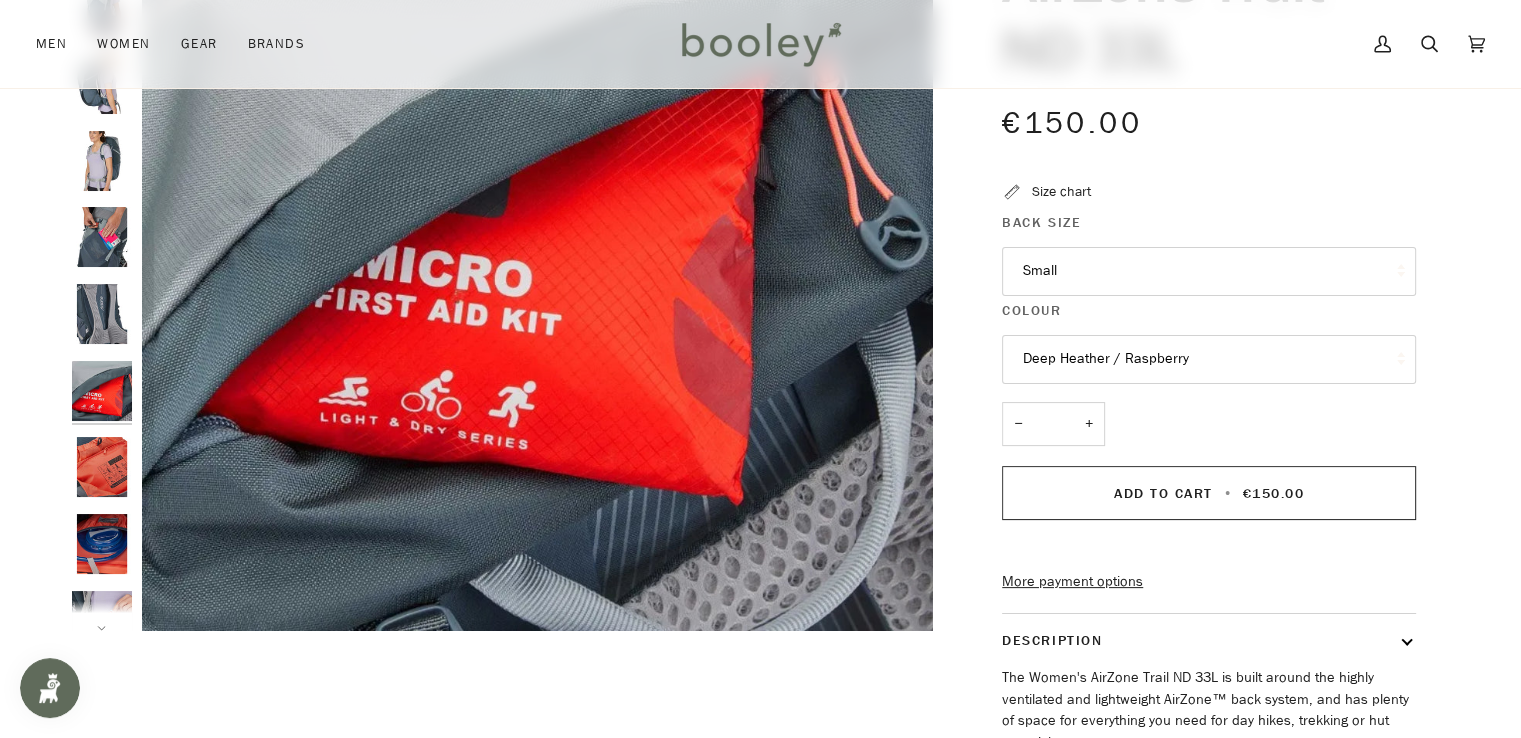 scroll, scrollTop: 399, scrollLeft: 0, axis: vertical 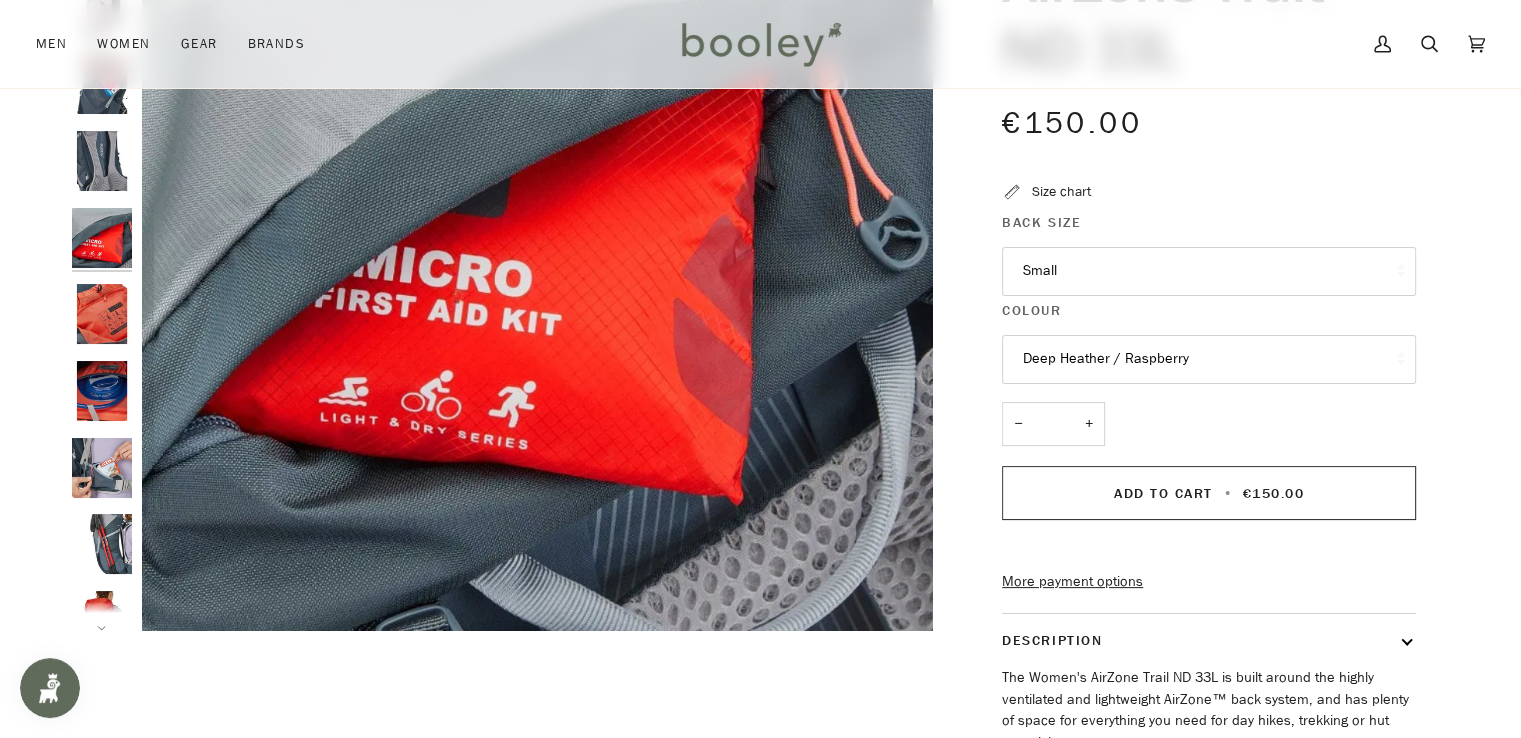 click at bounding box center (107, 235) 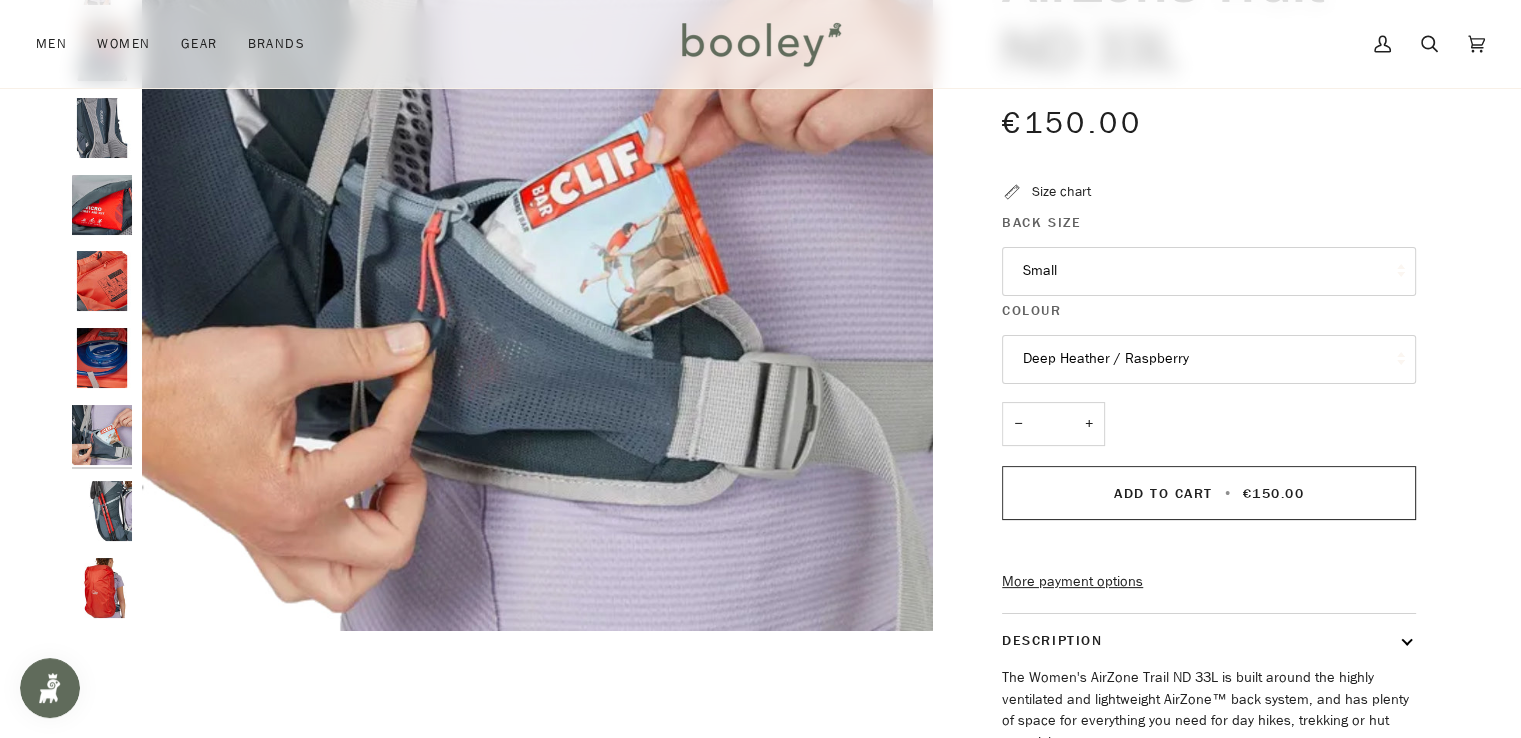 click at bounding box center (102, 511) 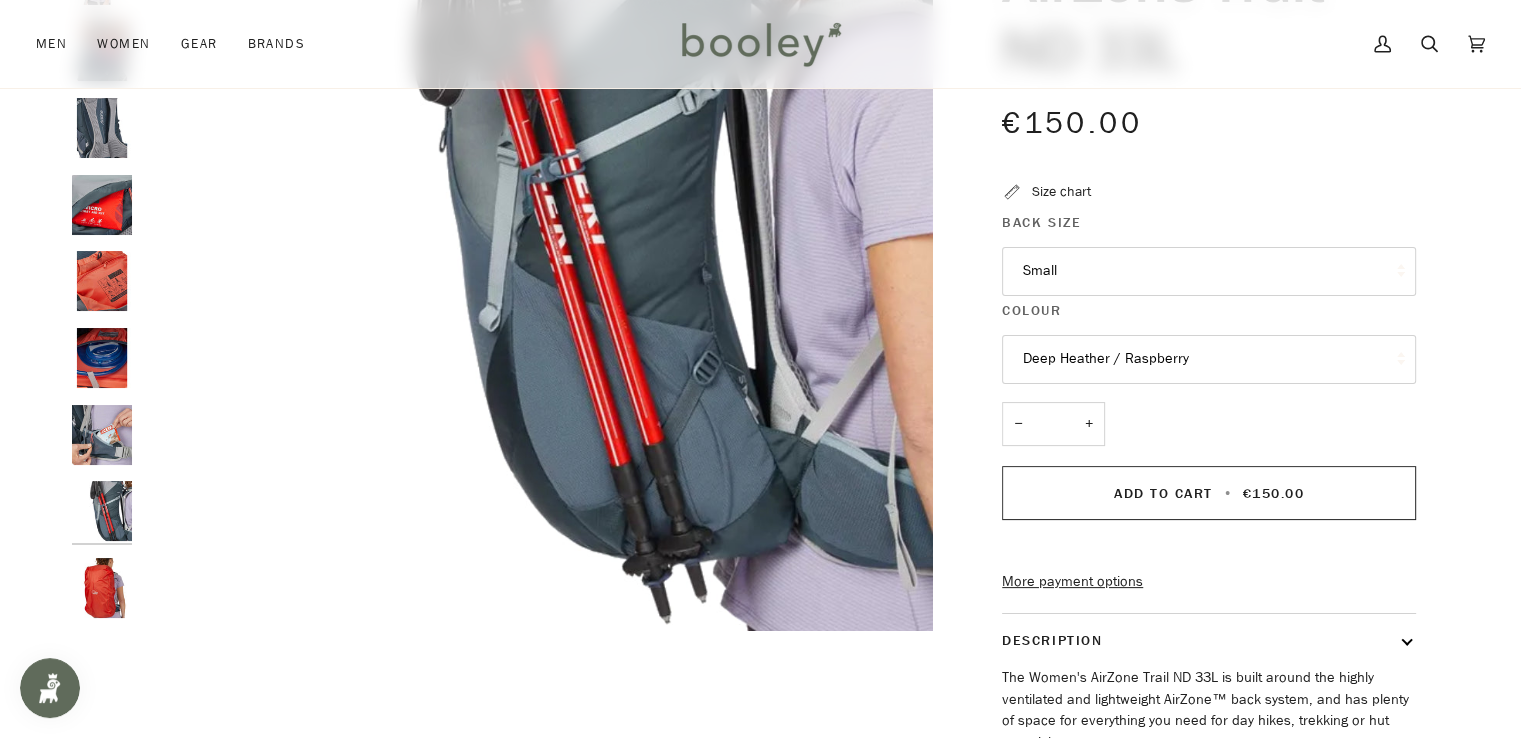 click at bounding box center (102, 511) 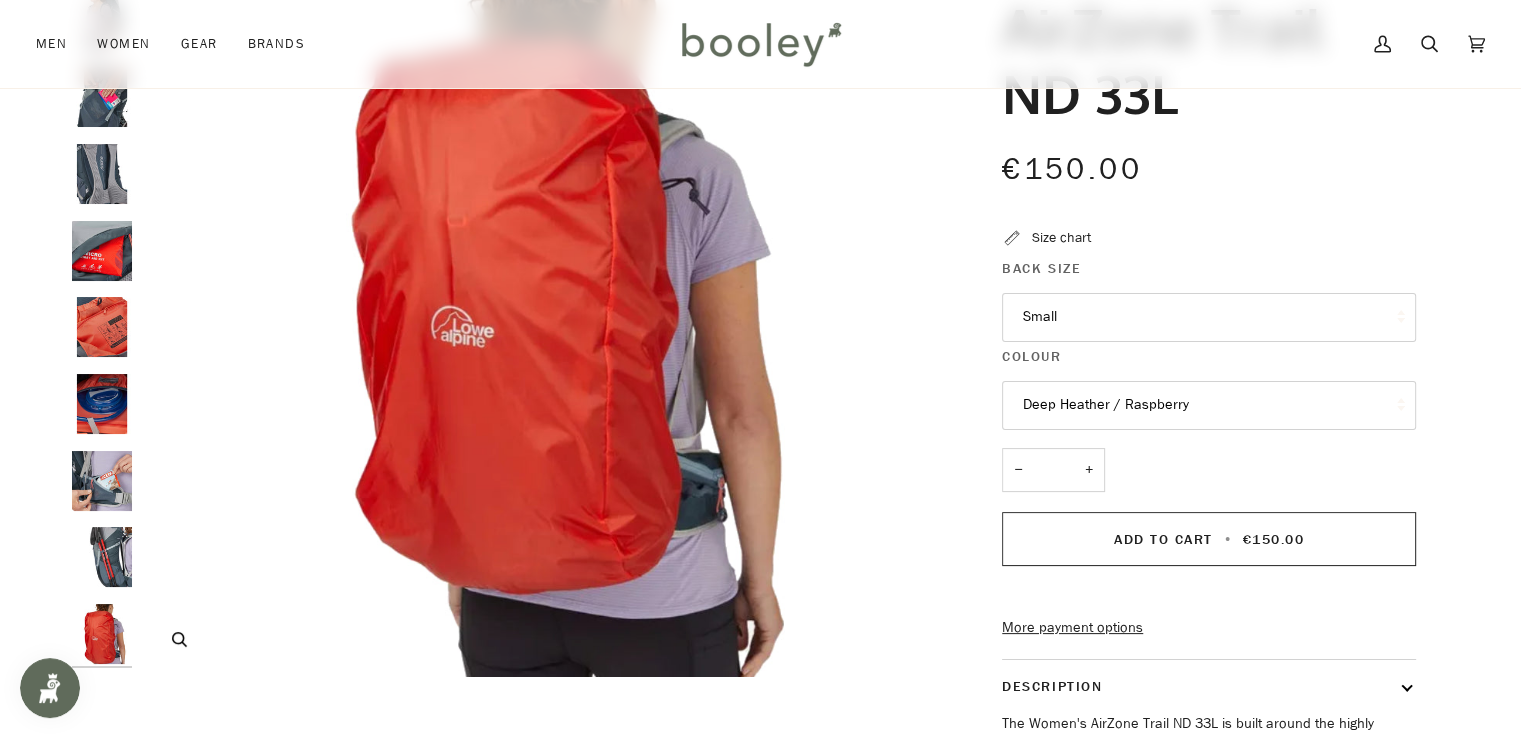 scroll, scrollTop: 100, scrollLeft: 0, axis: vertical 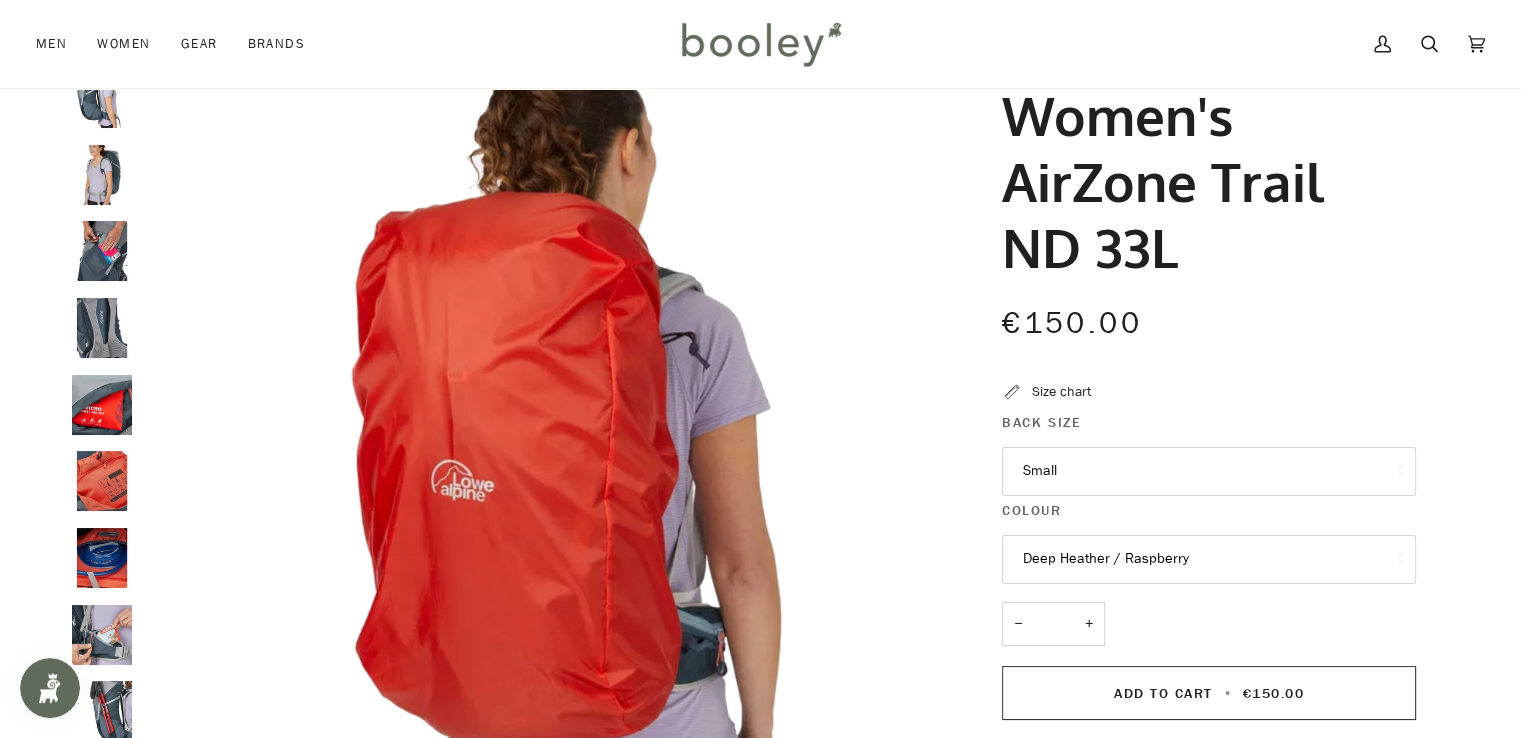 drag, startPoint x: 1188, startPoint y: 261, endPoint x: 957, endPoint y: 125, distance: 268.06155 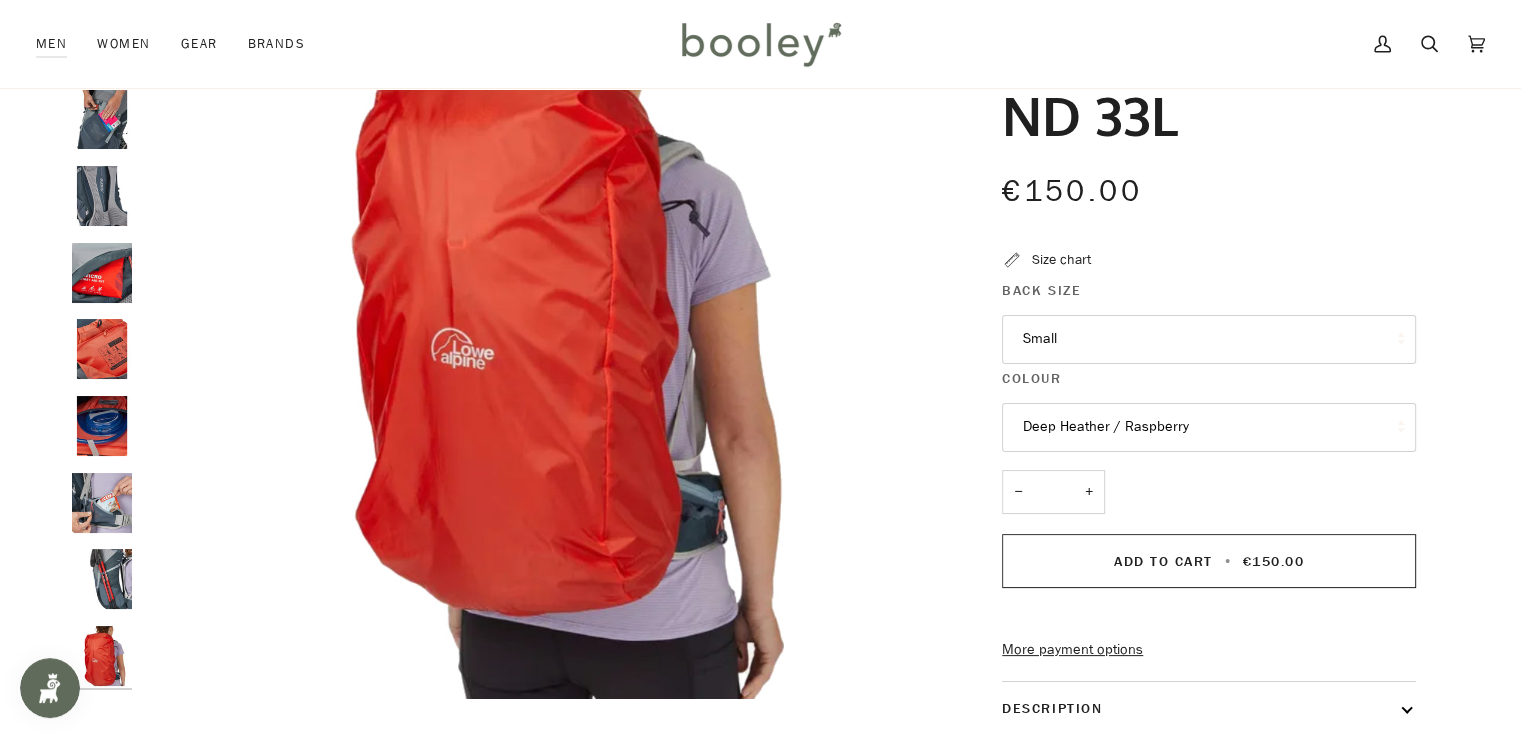 scroll, scrollTop: 200, scrollLeft: 0, axis: vertical 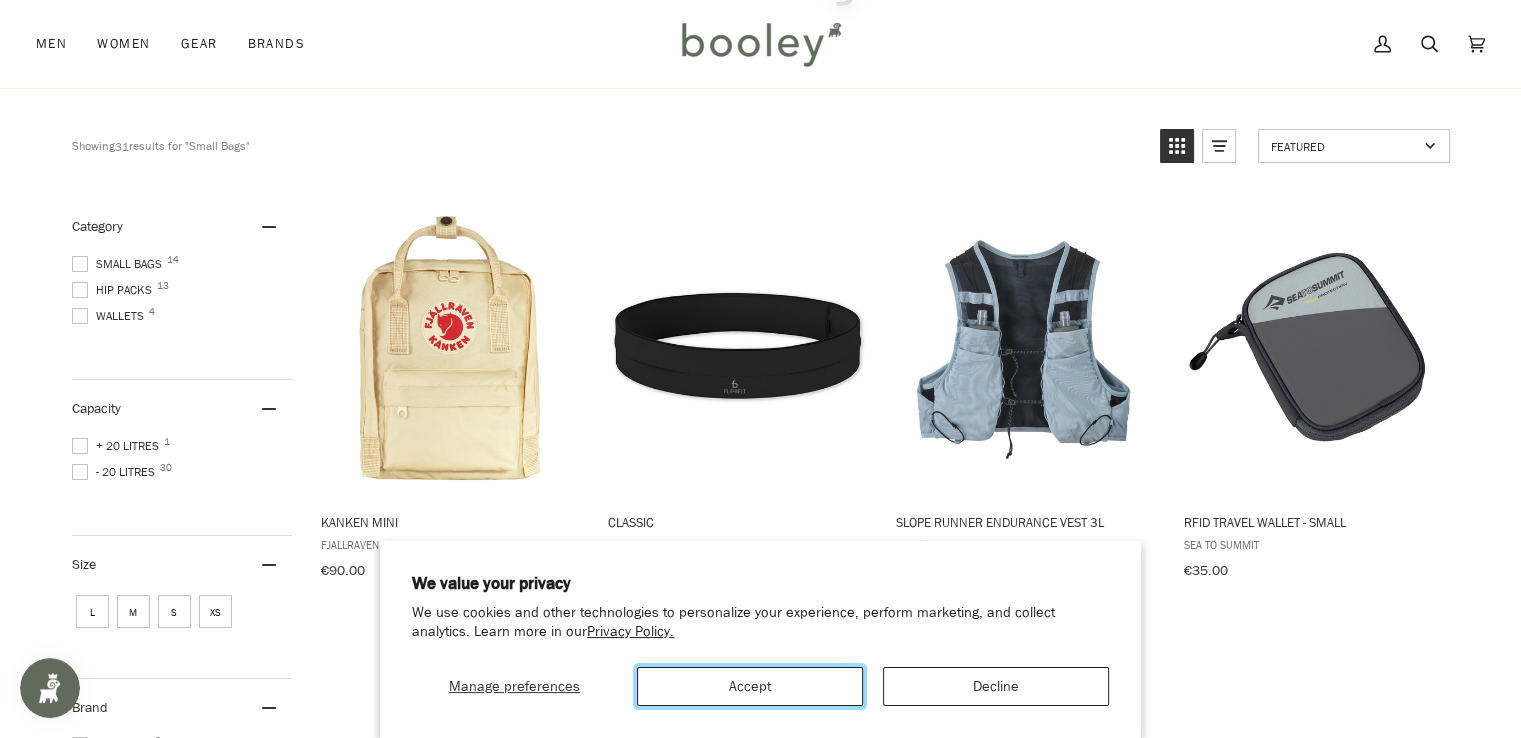 click on "Accept" at bounding box center (750, 686) 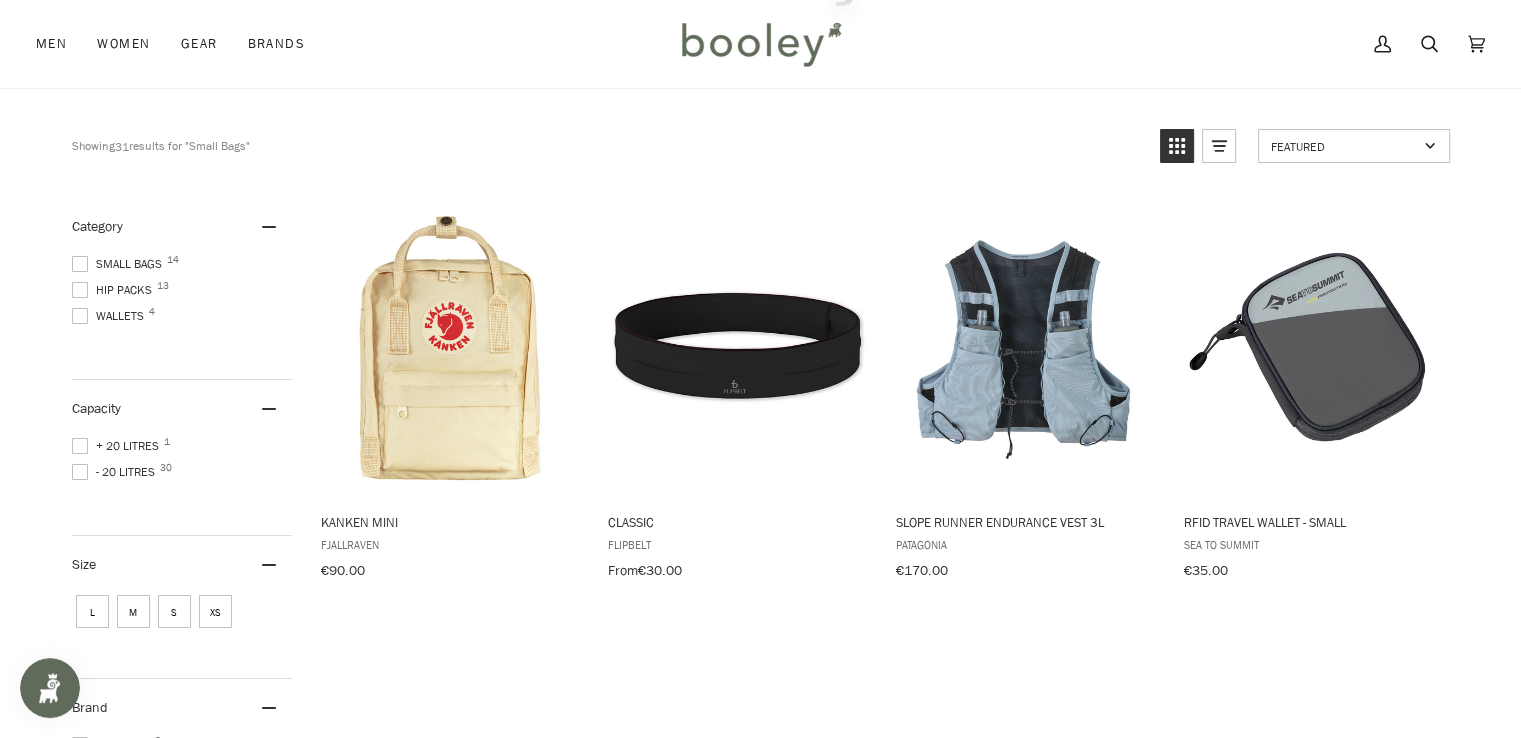 scroll, scrollTop: 500, scrollLeft: 0, axis: vertical 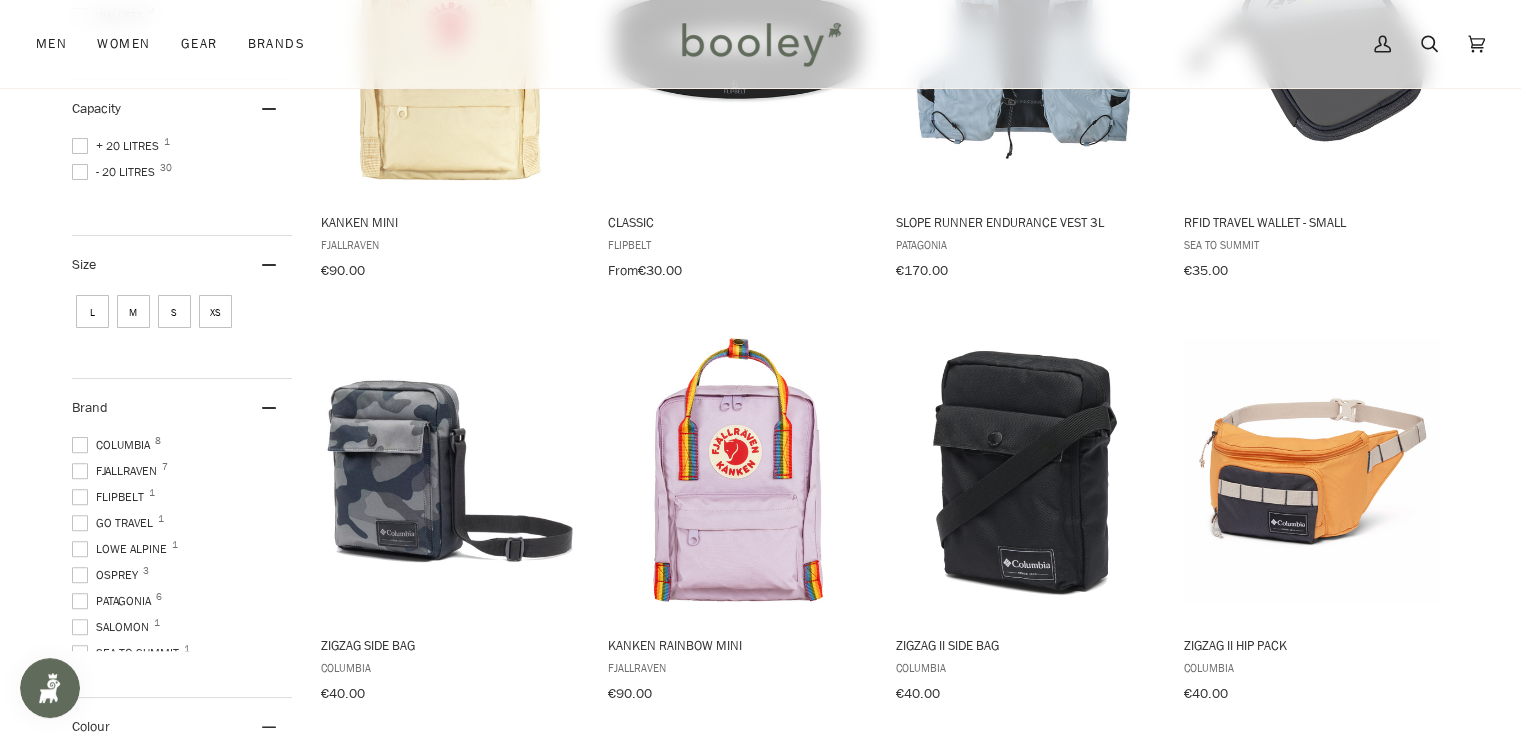 click on "Osprey 3" at bounding box center [108, 575] 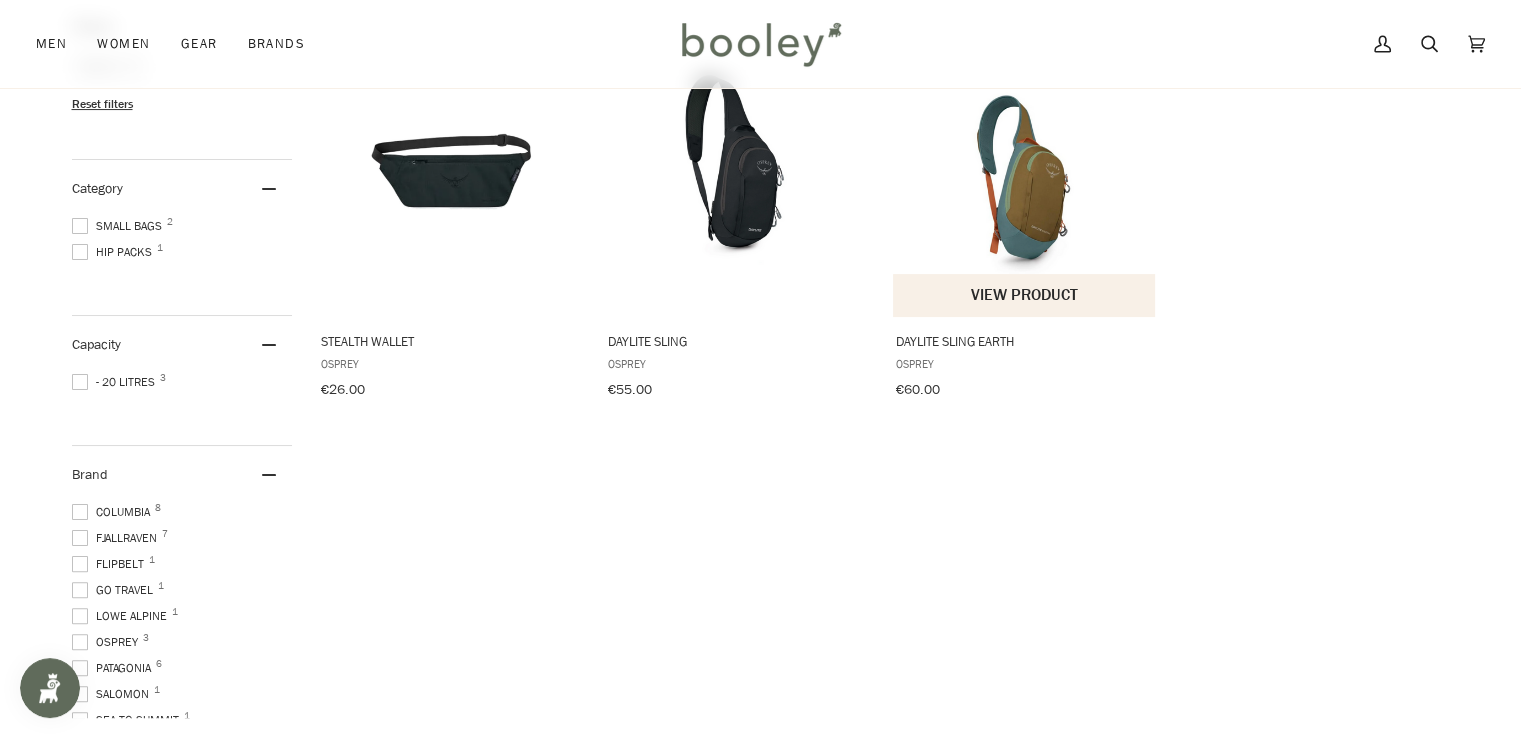 scroll, scrollTop: 347, scrollLeft: 0, axis: vertical 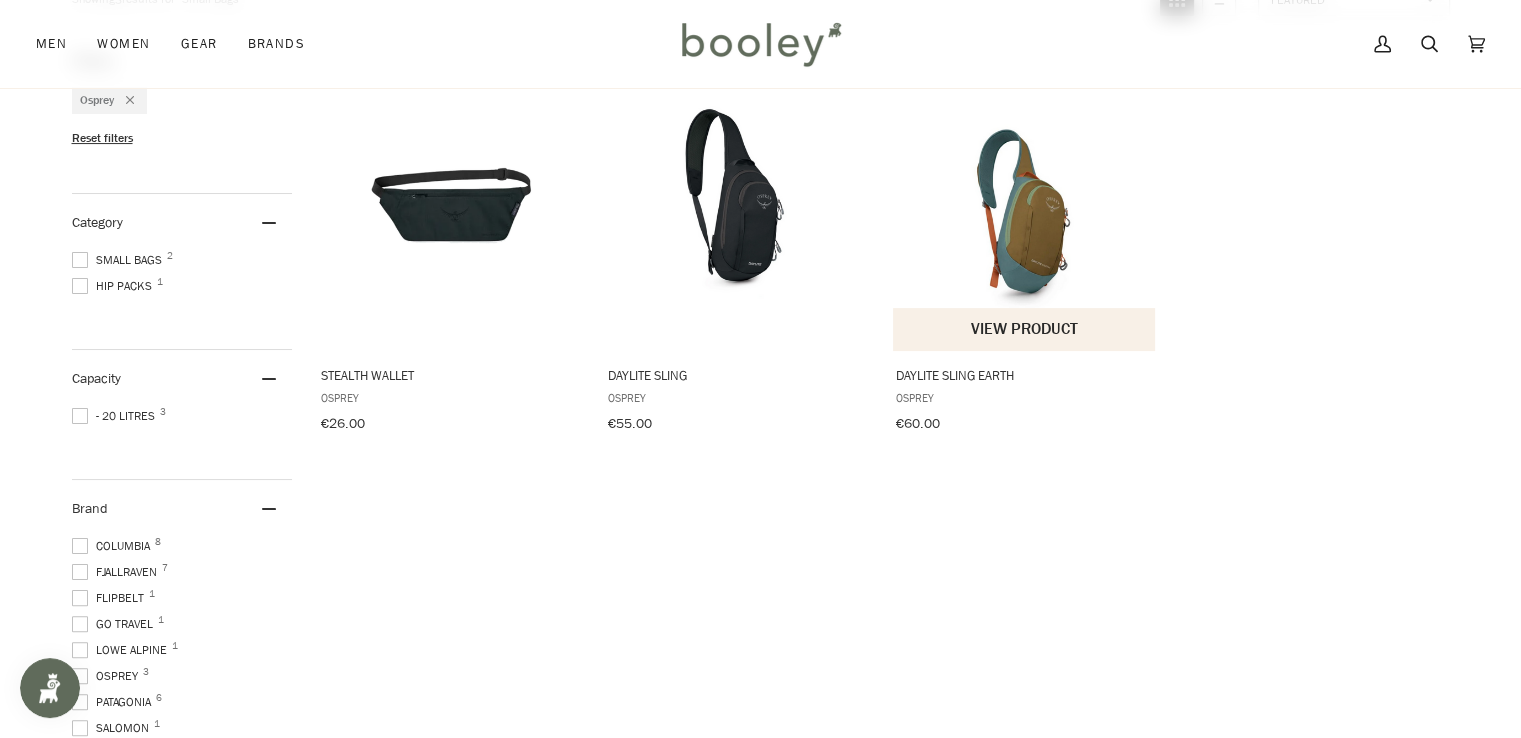 click at bounding box center [1025, 201] 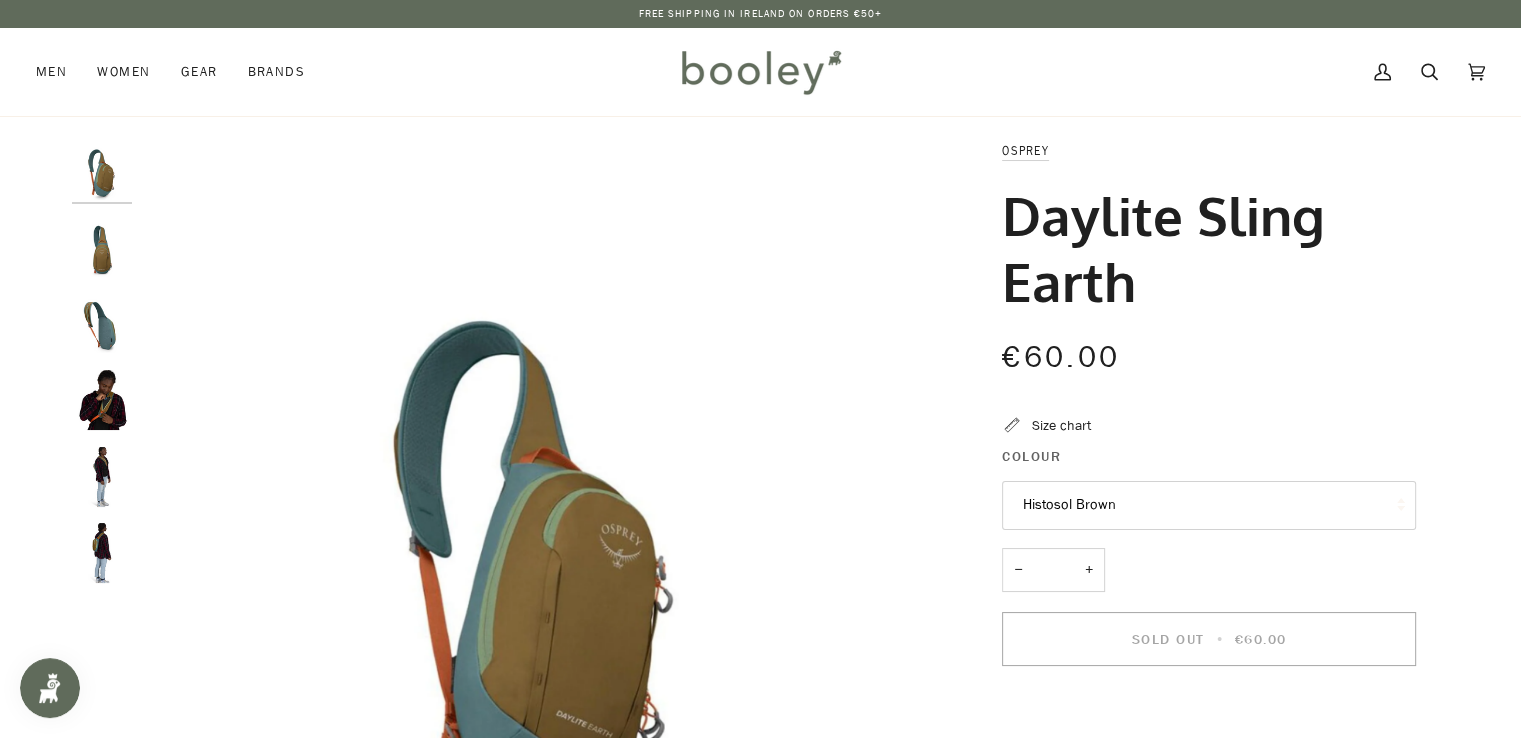 scroll, scrollTop: 0, scrollLeft: 0, axis: both 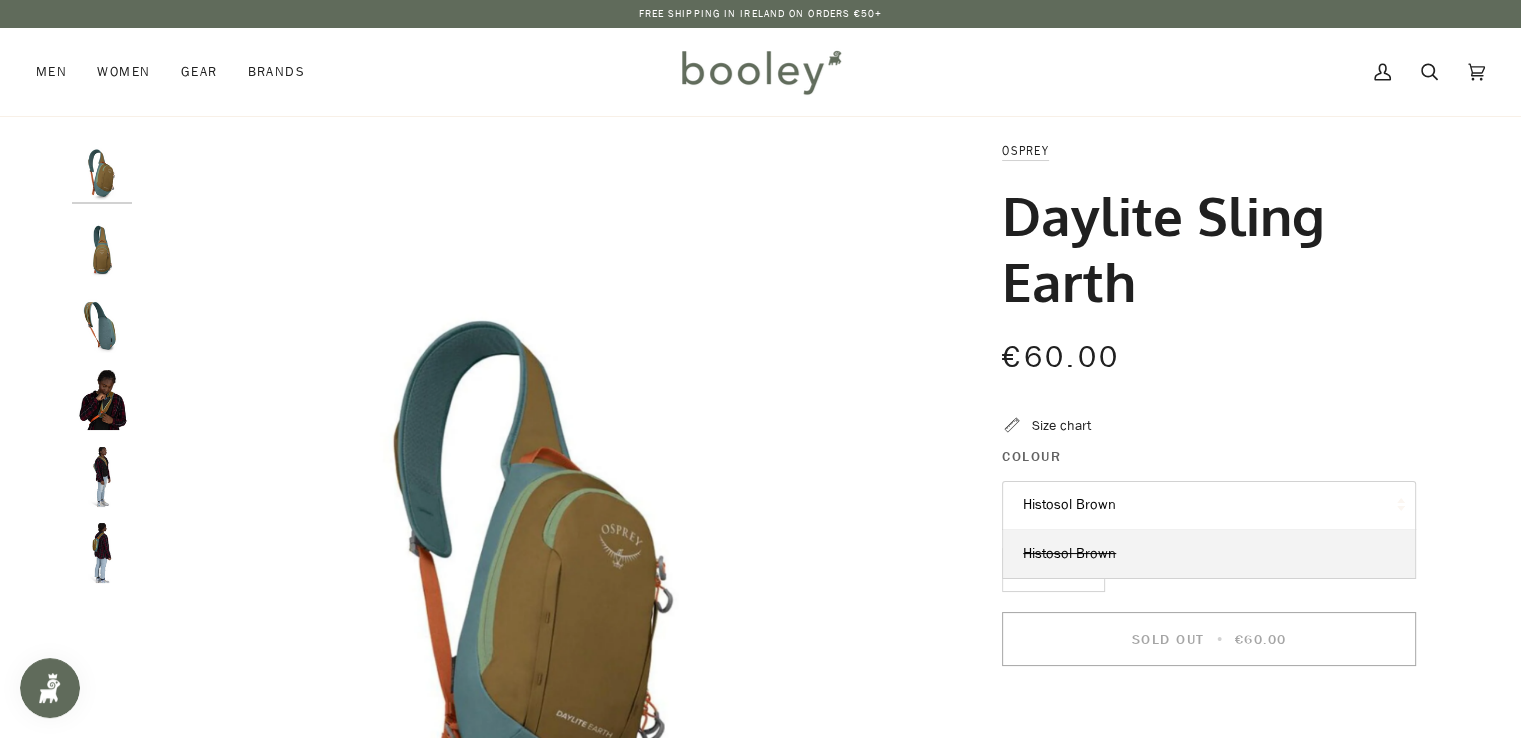 click on "Histosol Brown" at bounding box center [1209, 505] 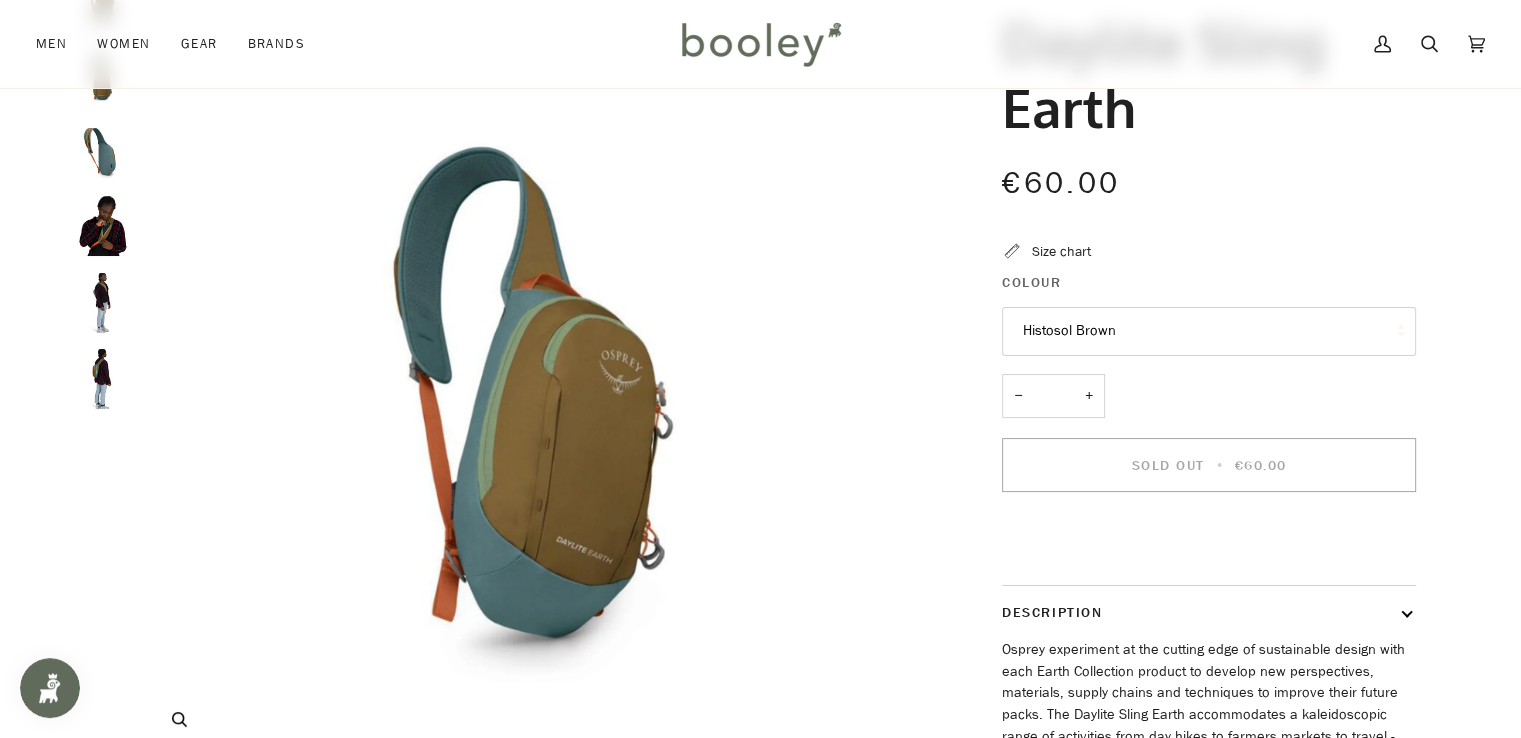 scroll, scrollTop: 300, scrollLeft: 0, axis: vertical 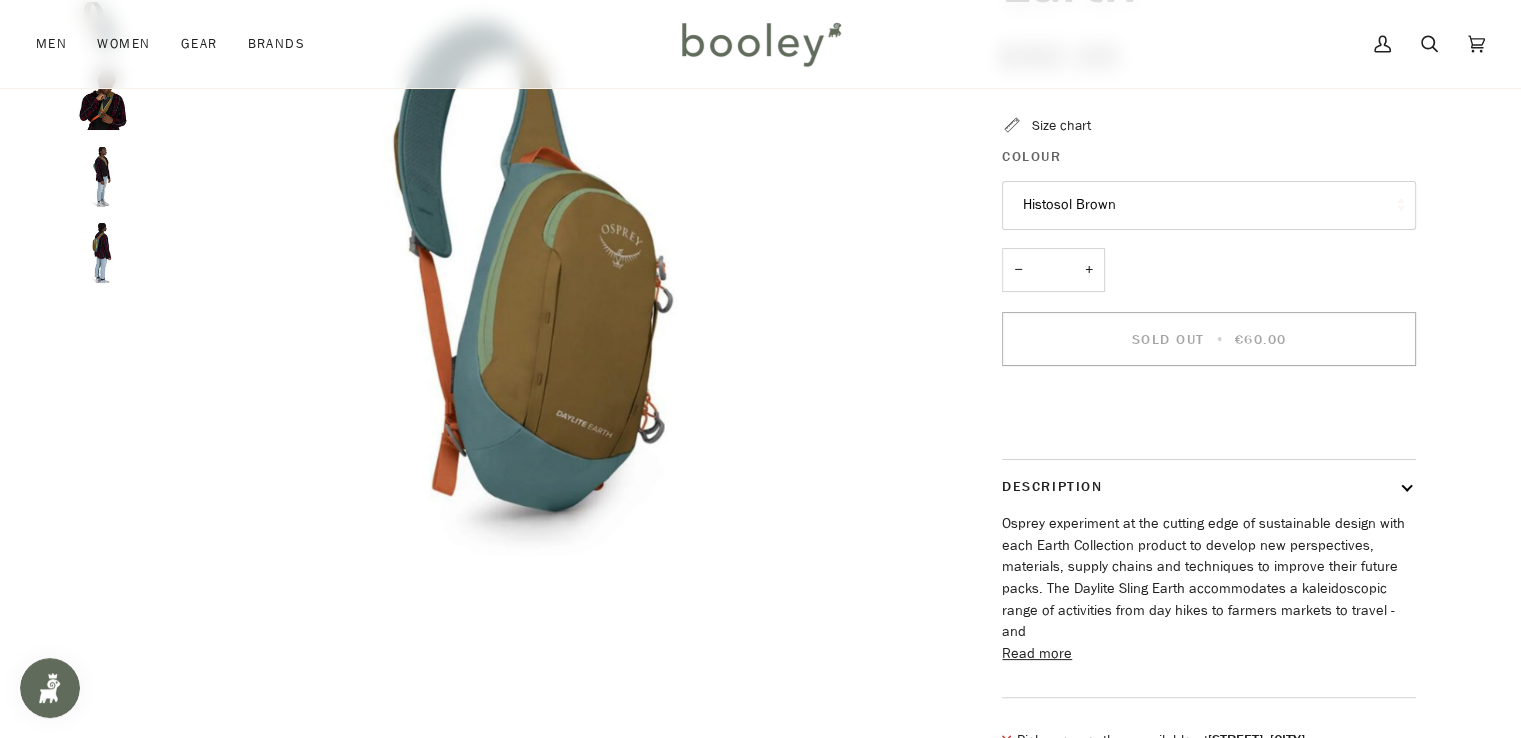 click on "Read more" at bounding box center (1037, 654) 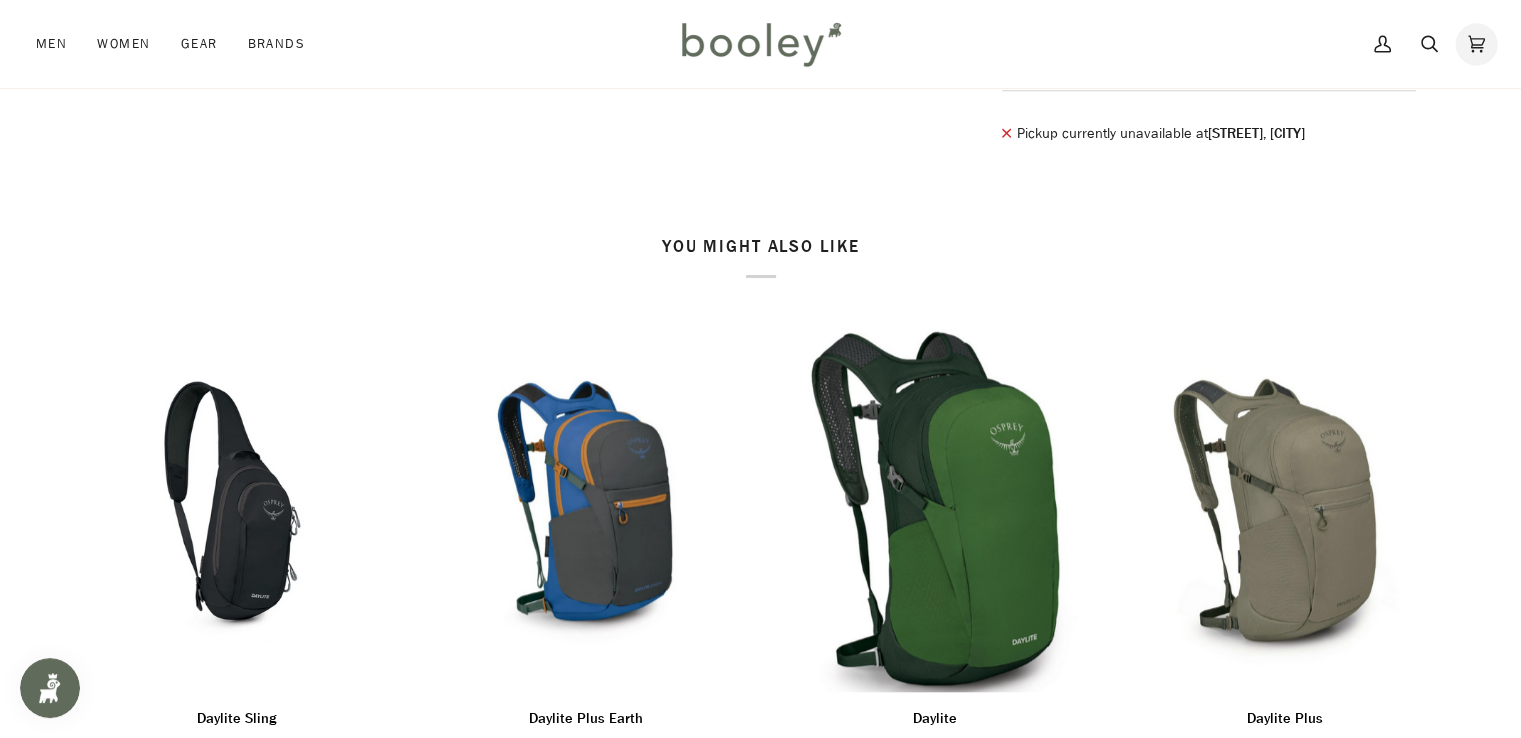scroll, scrollTop: 1600, scrollLeft: 0, axis: vertical 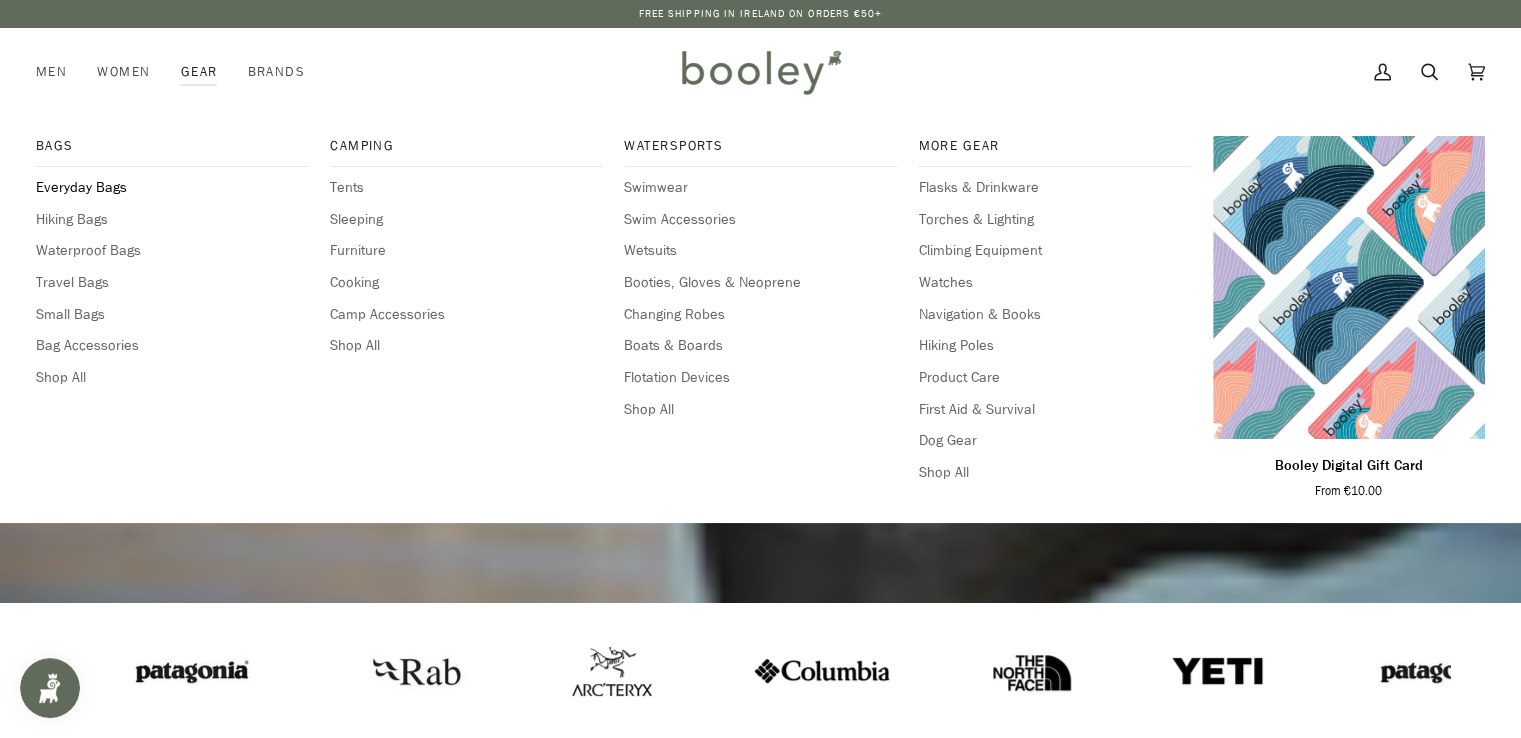 click on "Everyday Bags" at bounding box center (172, 188) 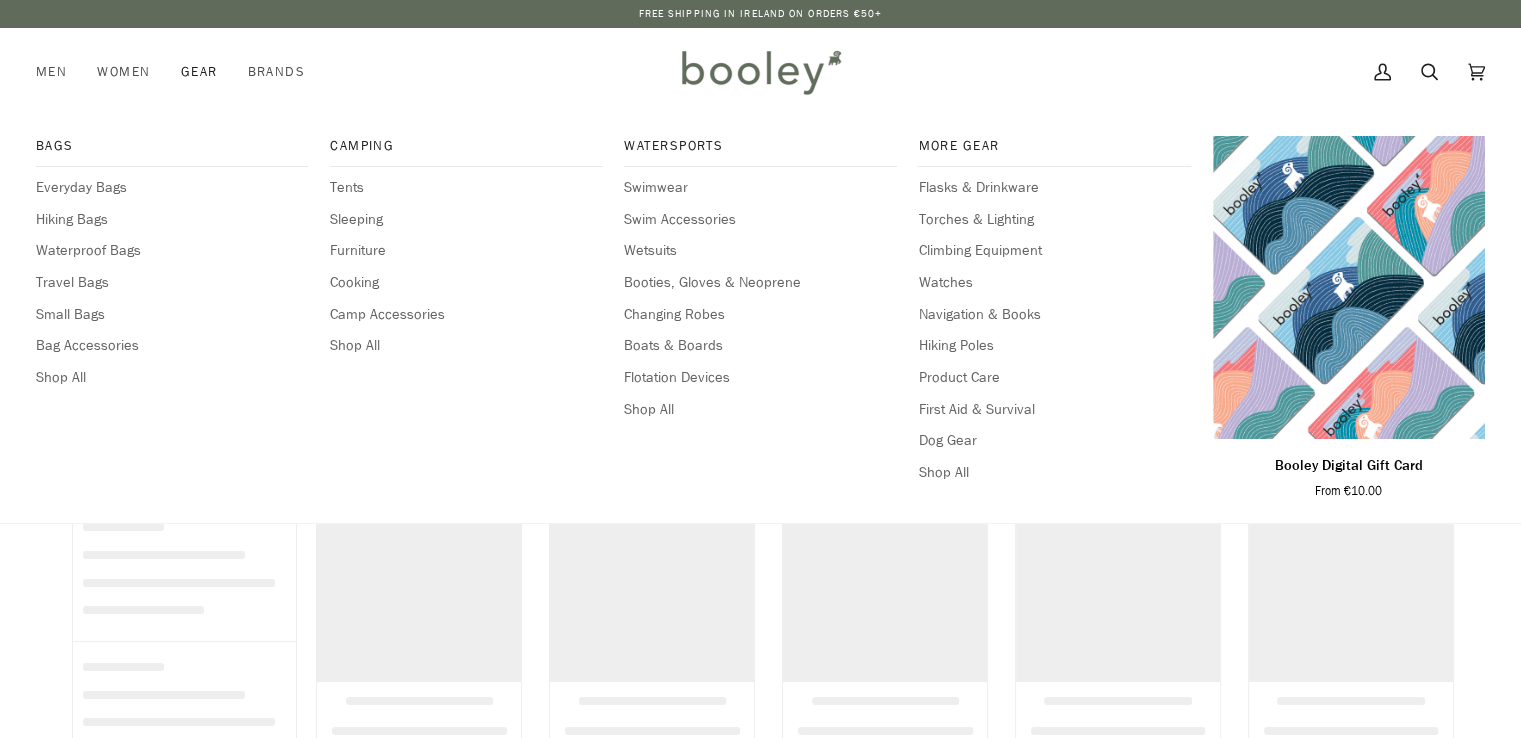 scroll, scrollTop: 0, scrollLeft: 0, axis: both 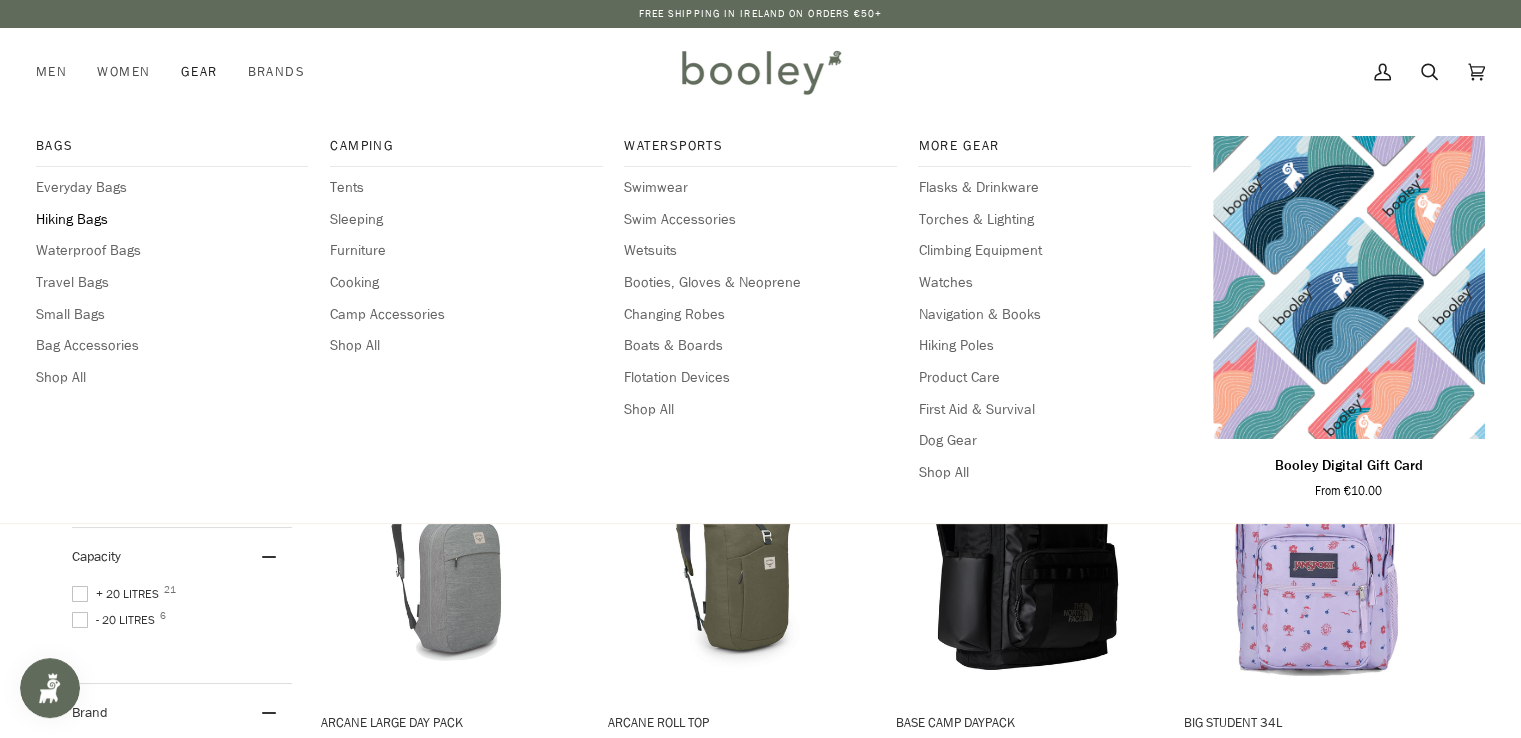 click on "Hiking Bags" at bounding box center [172, 220] 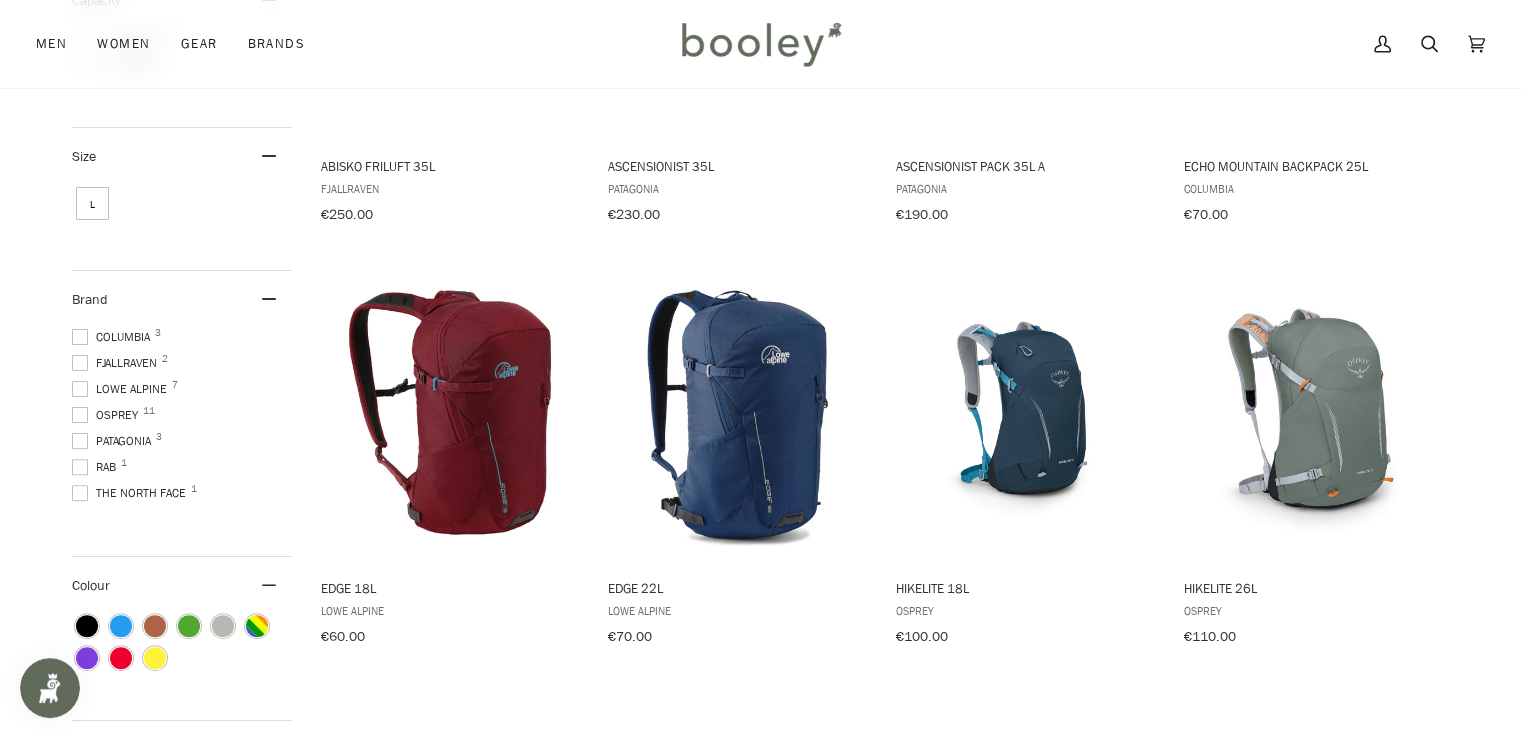scroll, scrollTop: 600, scrollLeft: 0, axis: vertical 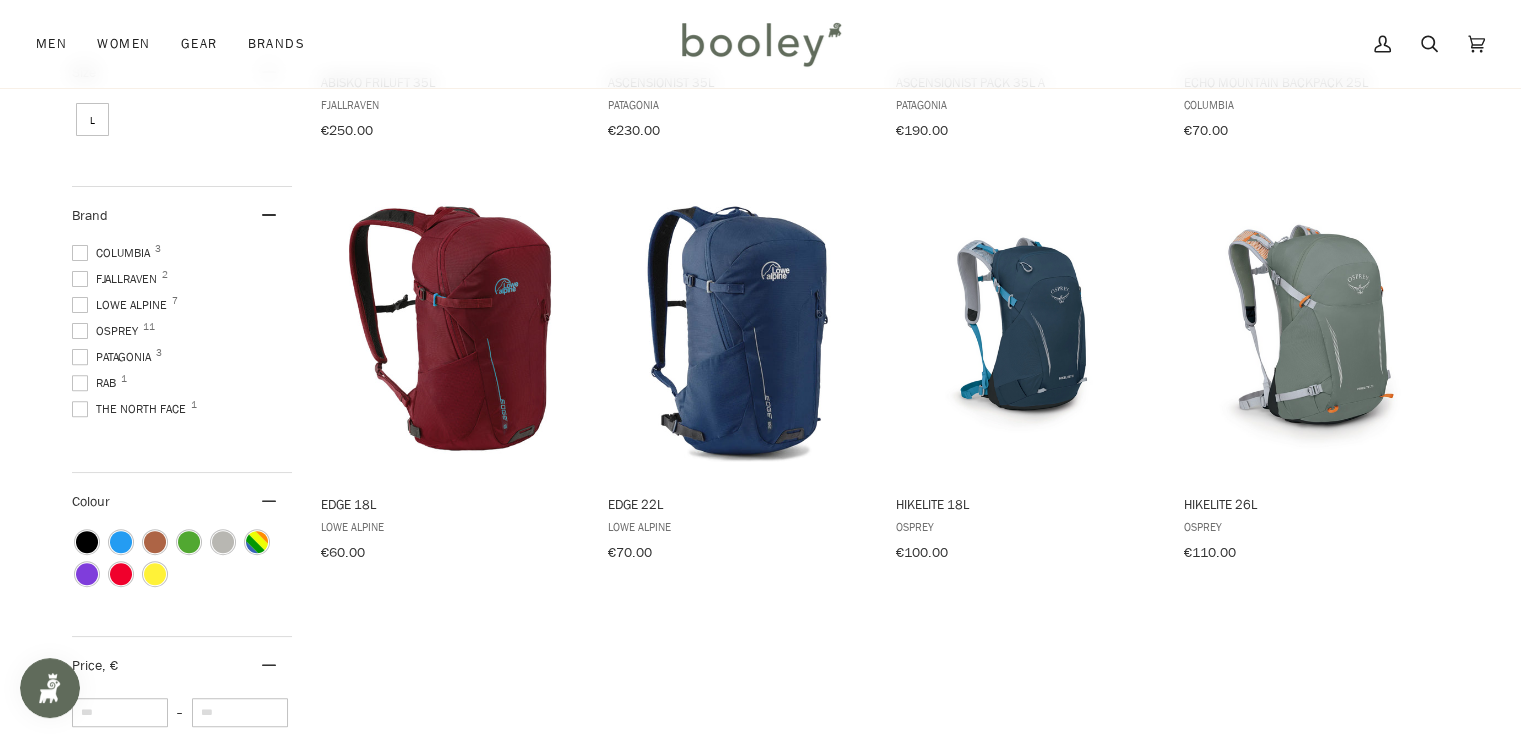 click on "Lowe Alpine 7" at bounding box center [122, 305] 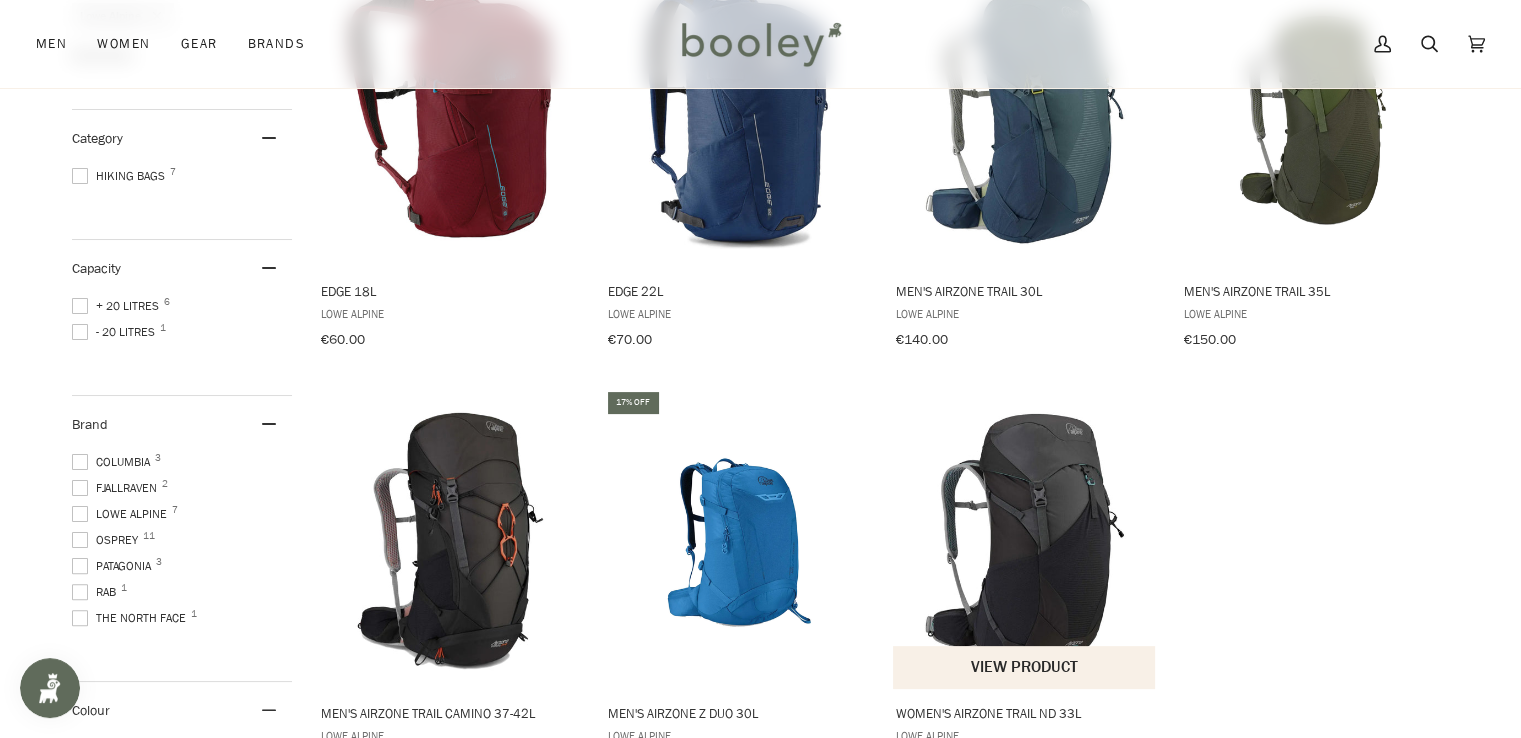 scroll, scrollTop: 600, scrollLeft: 0, axis: vertical 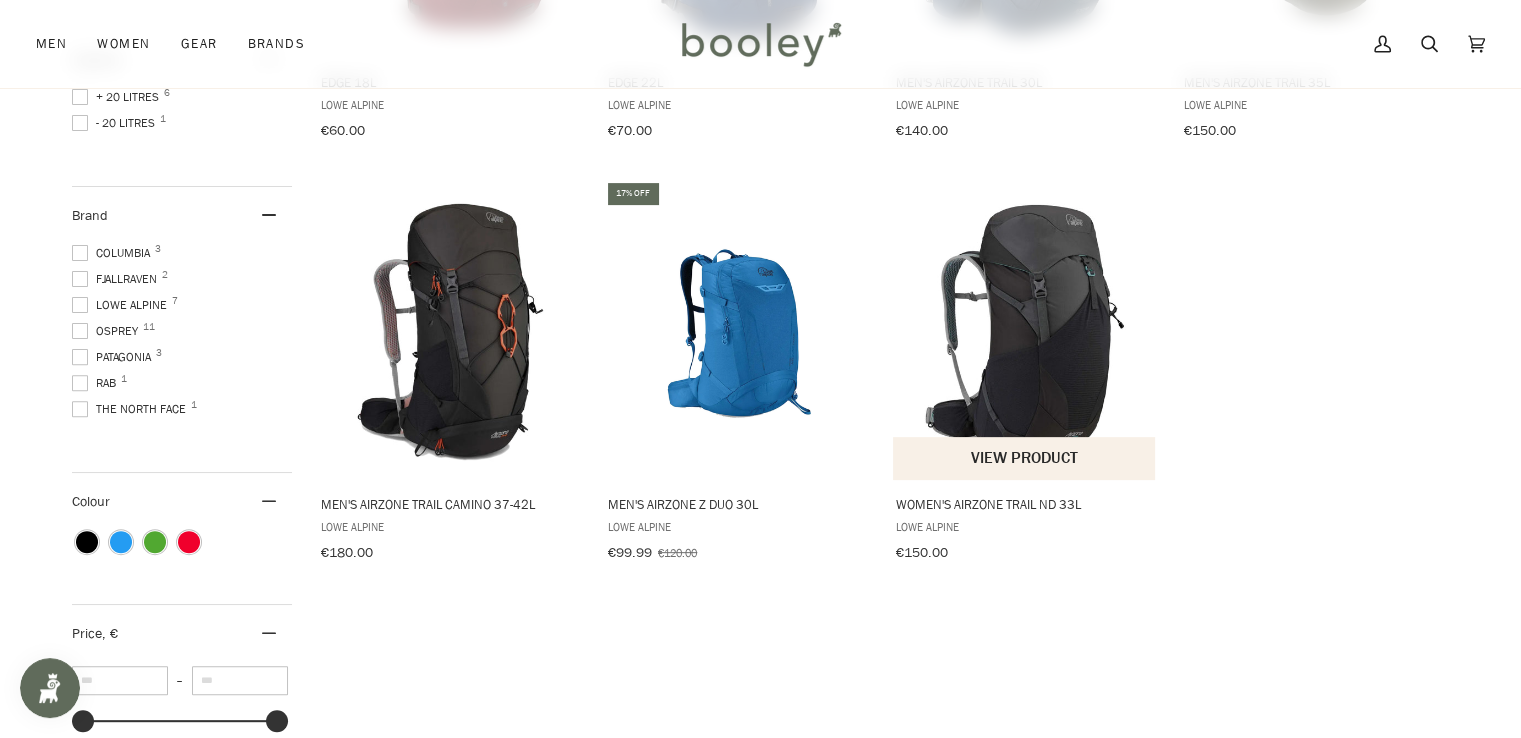 click at bounding box center (1025, 330) 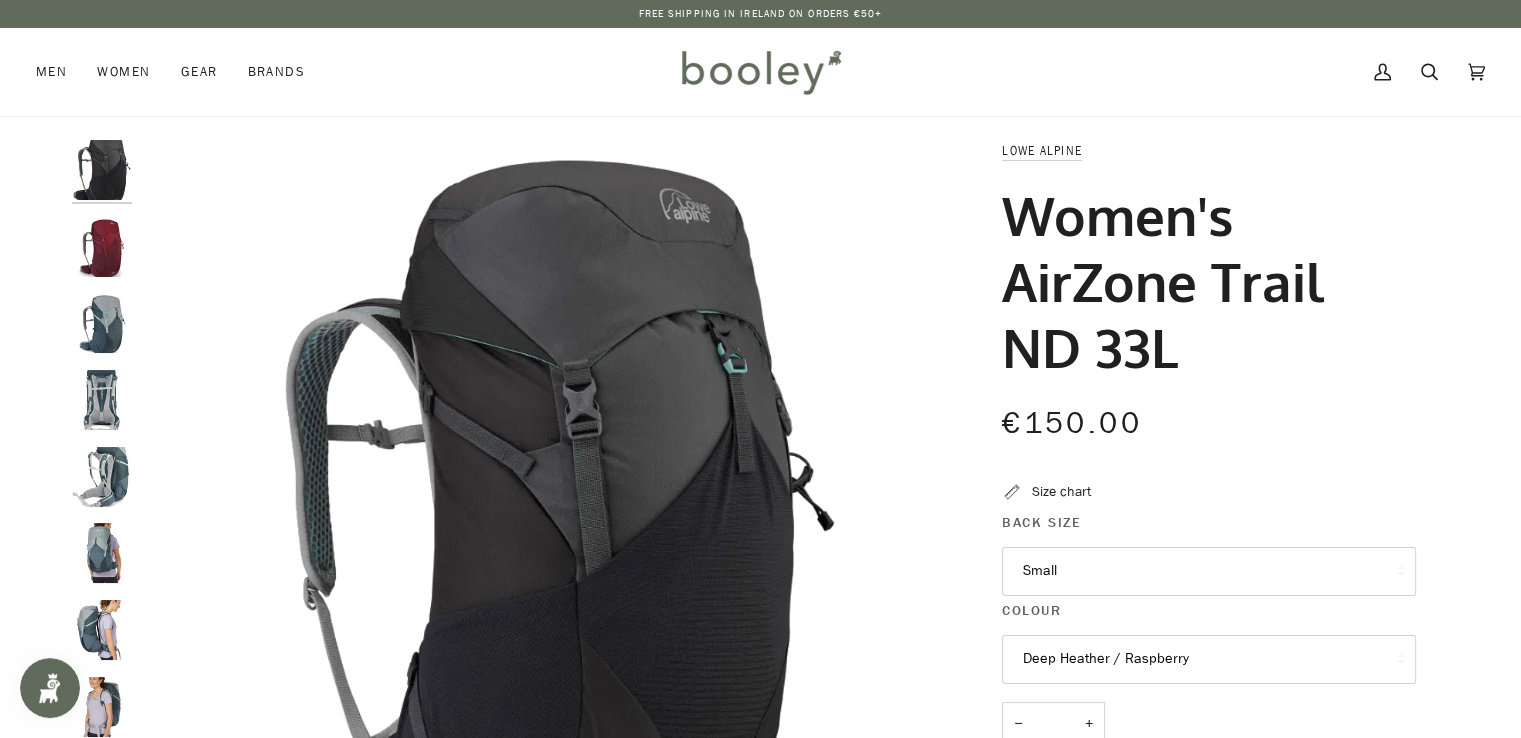 scroll, scrollTop: 0, scrollLeft: 0, axis: both 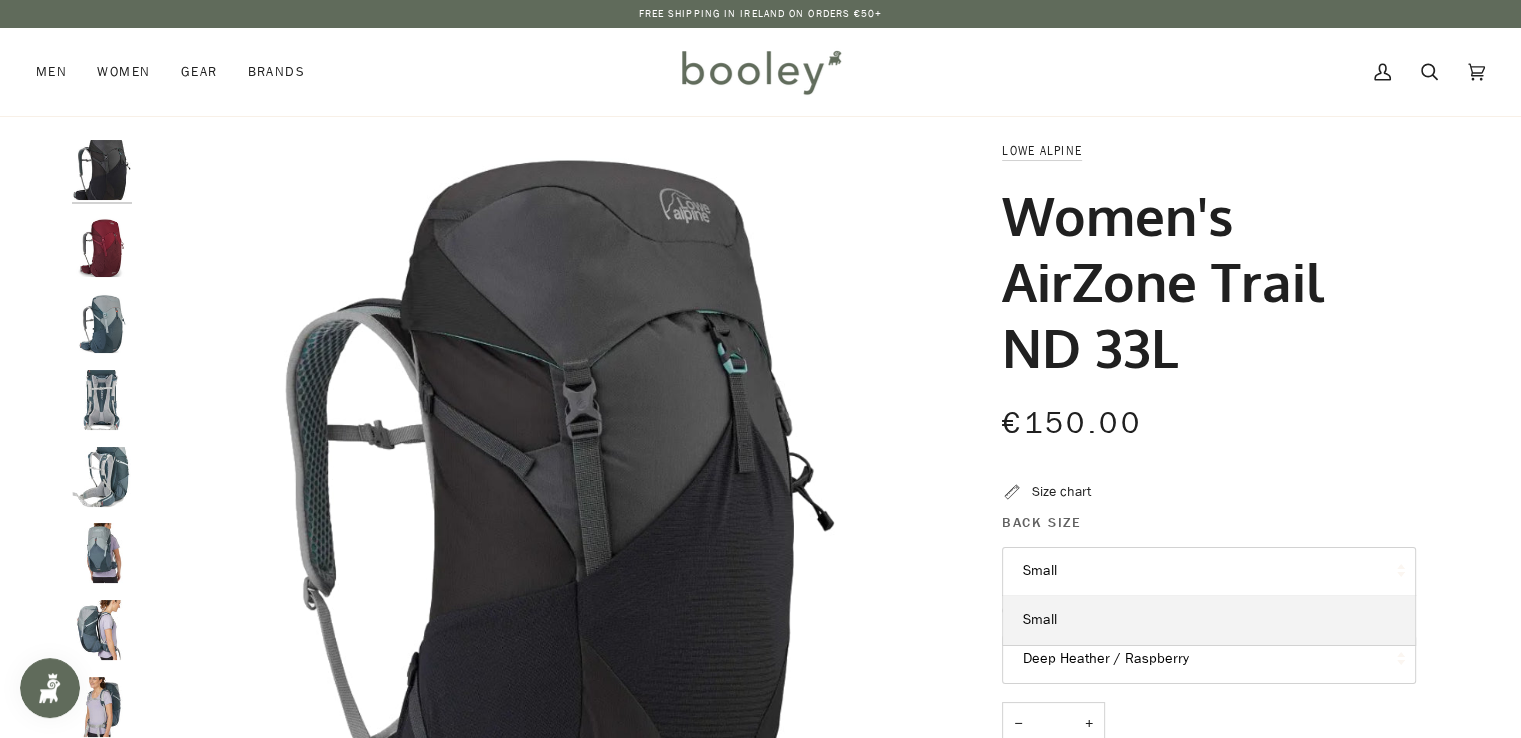 click on "Small" at bounding box center [1209, 571] 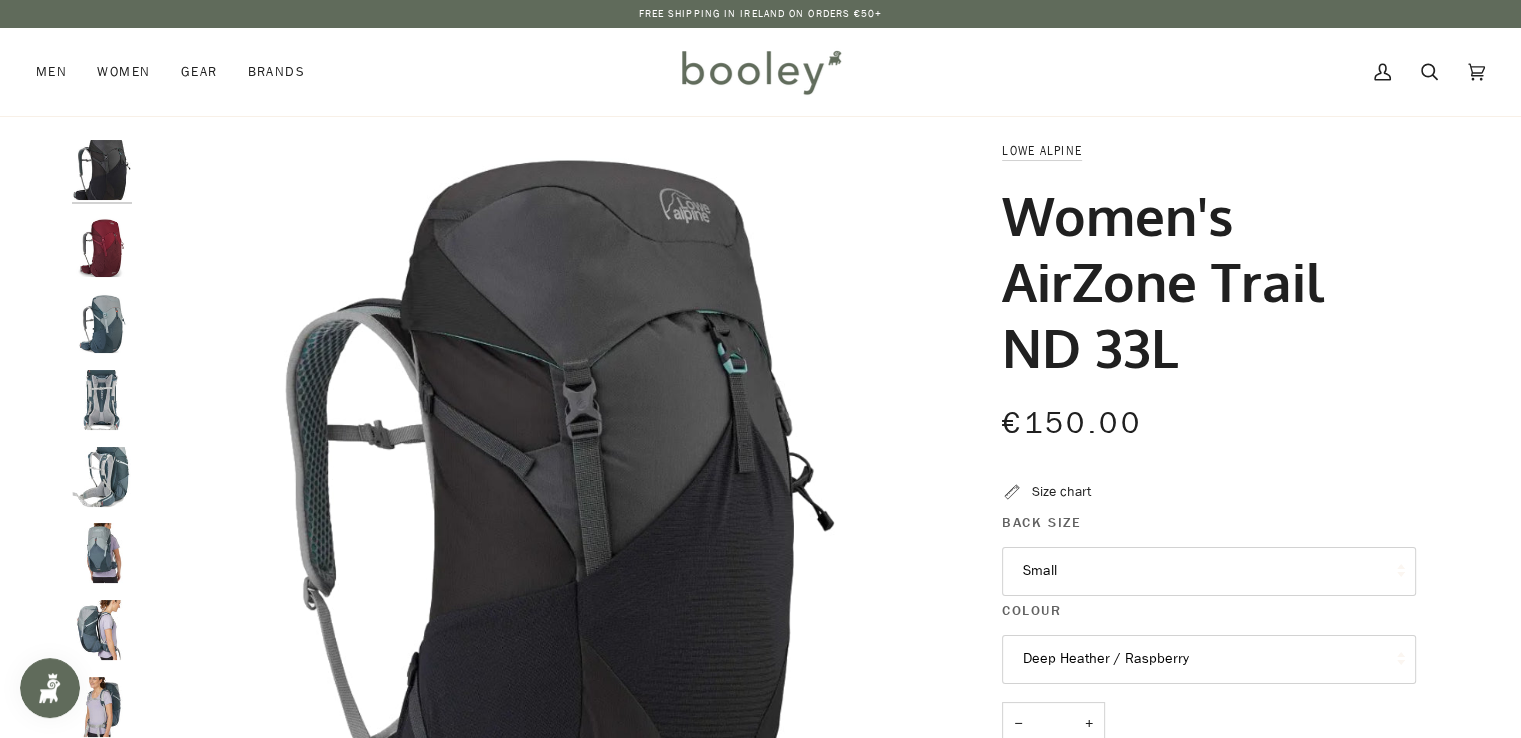 click at bounding box center [102, 247] 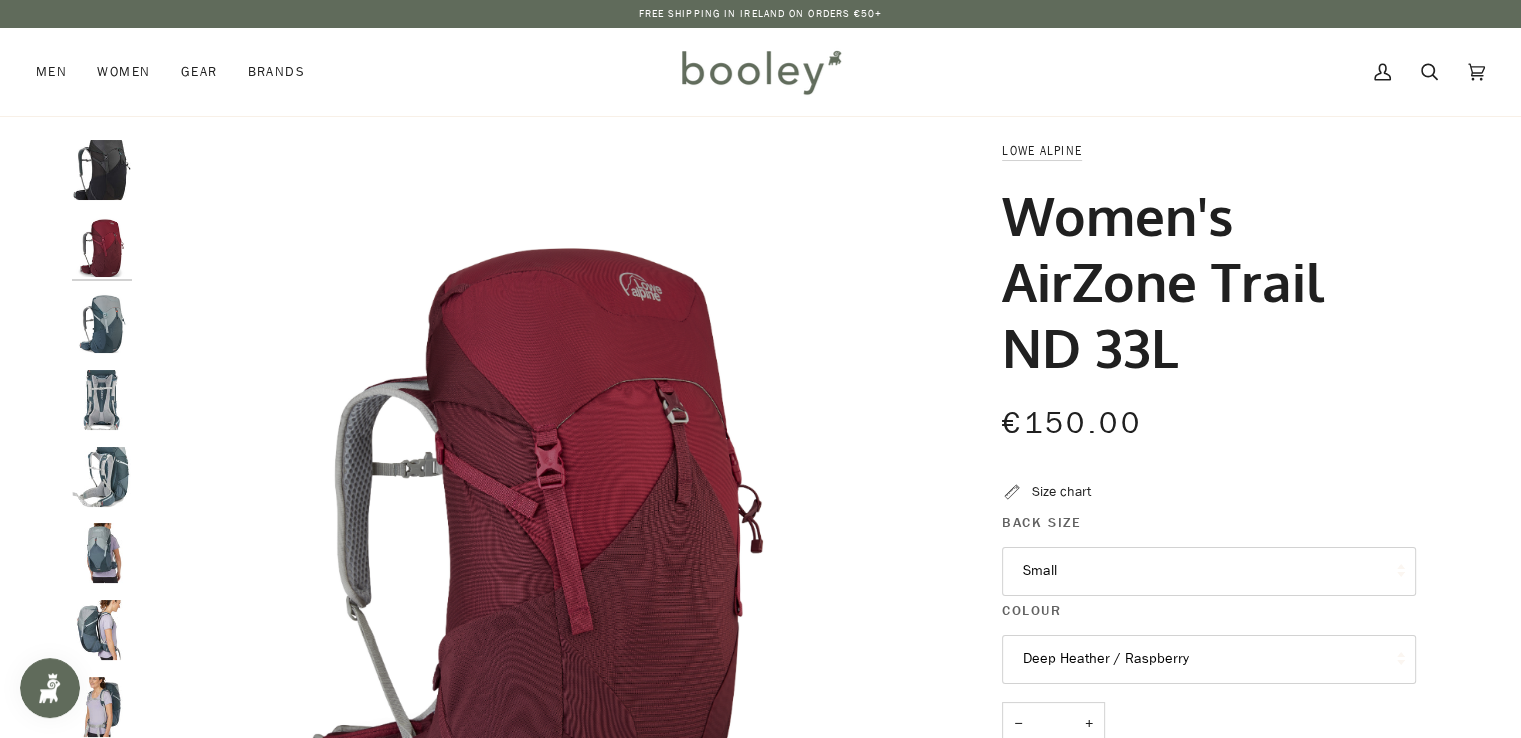 click at bounding box center (107, 535) 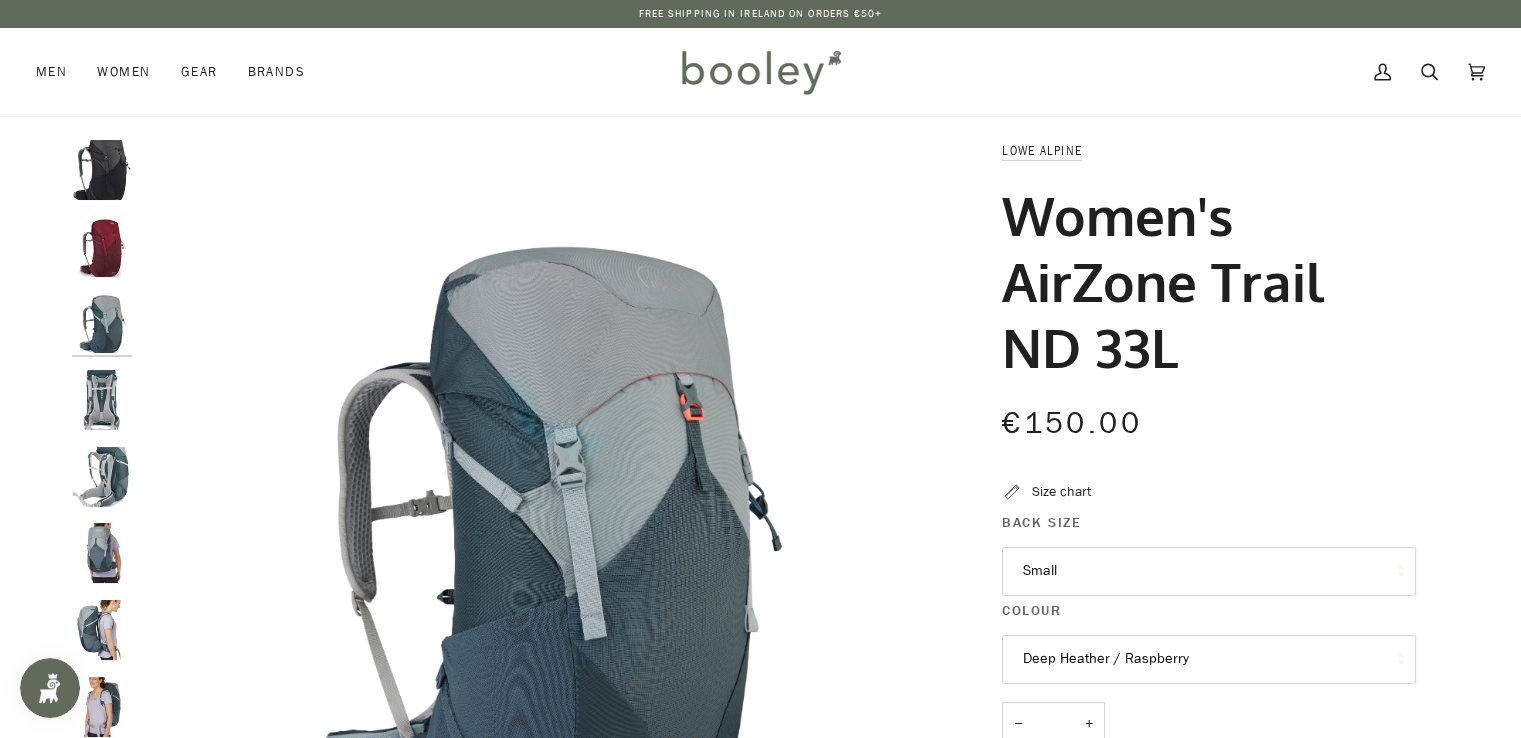 click at bounding box center (102, 400) 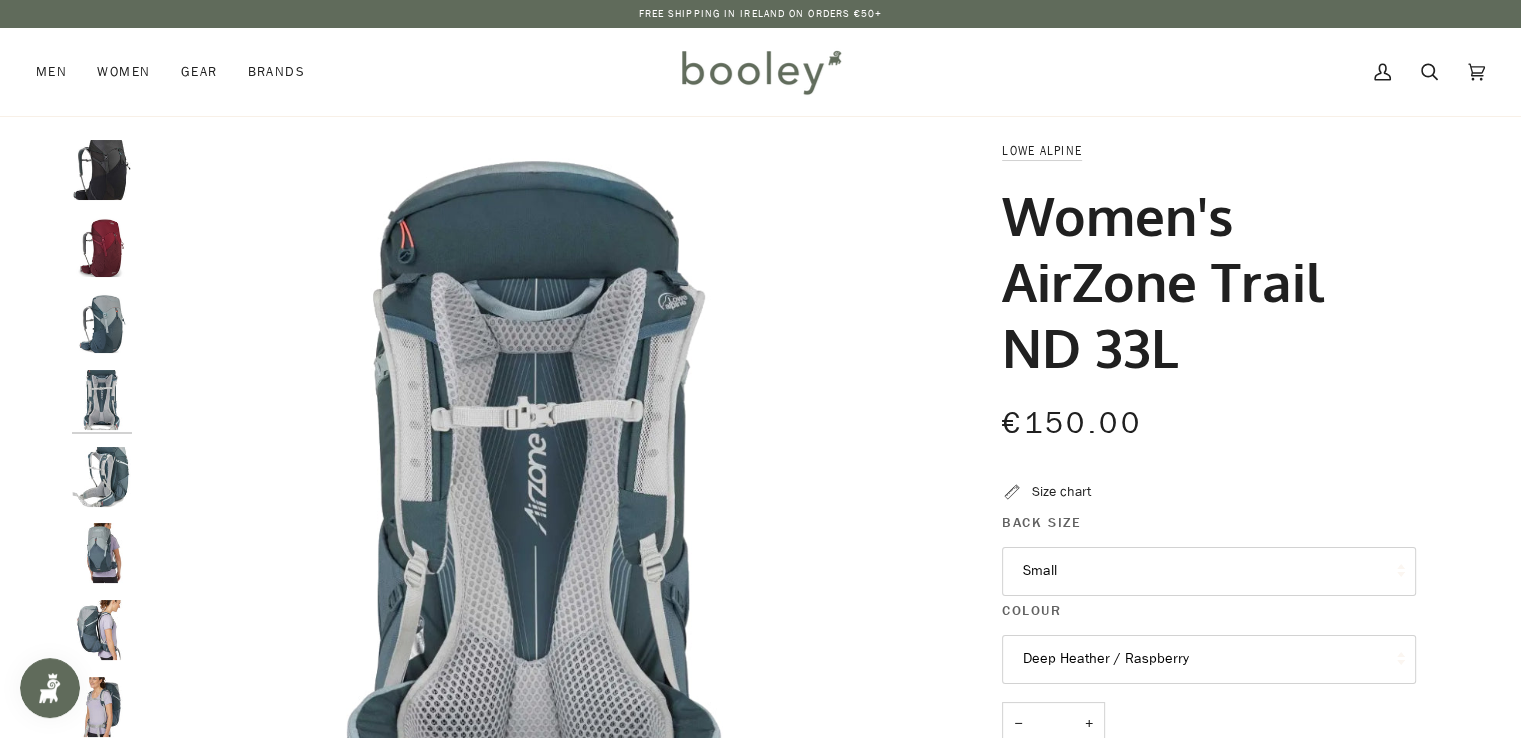 click at bounding box center [102, 477] 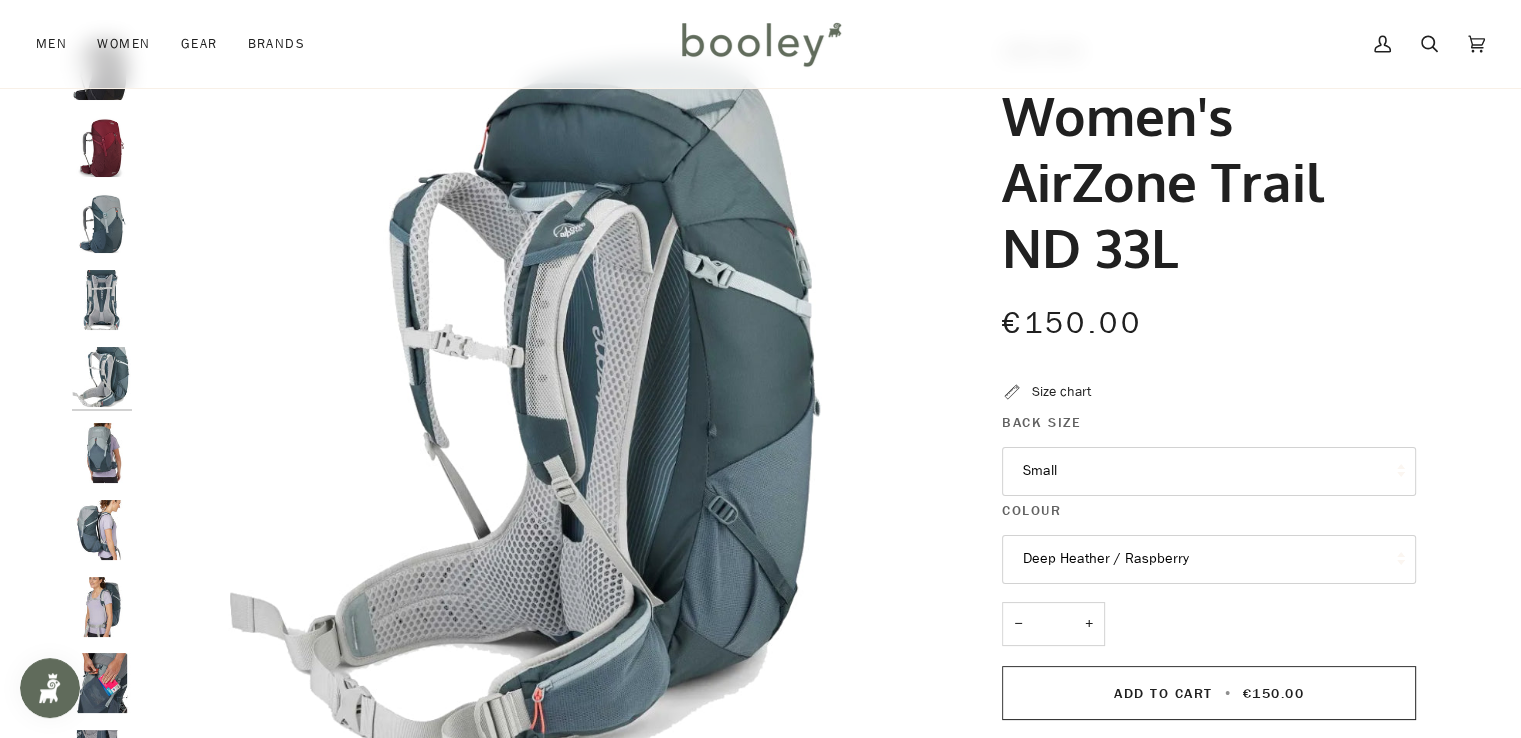 scroll, scrollTop: 200, scrollLeft: 0, axis: vertical 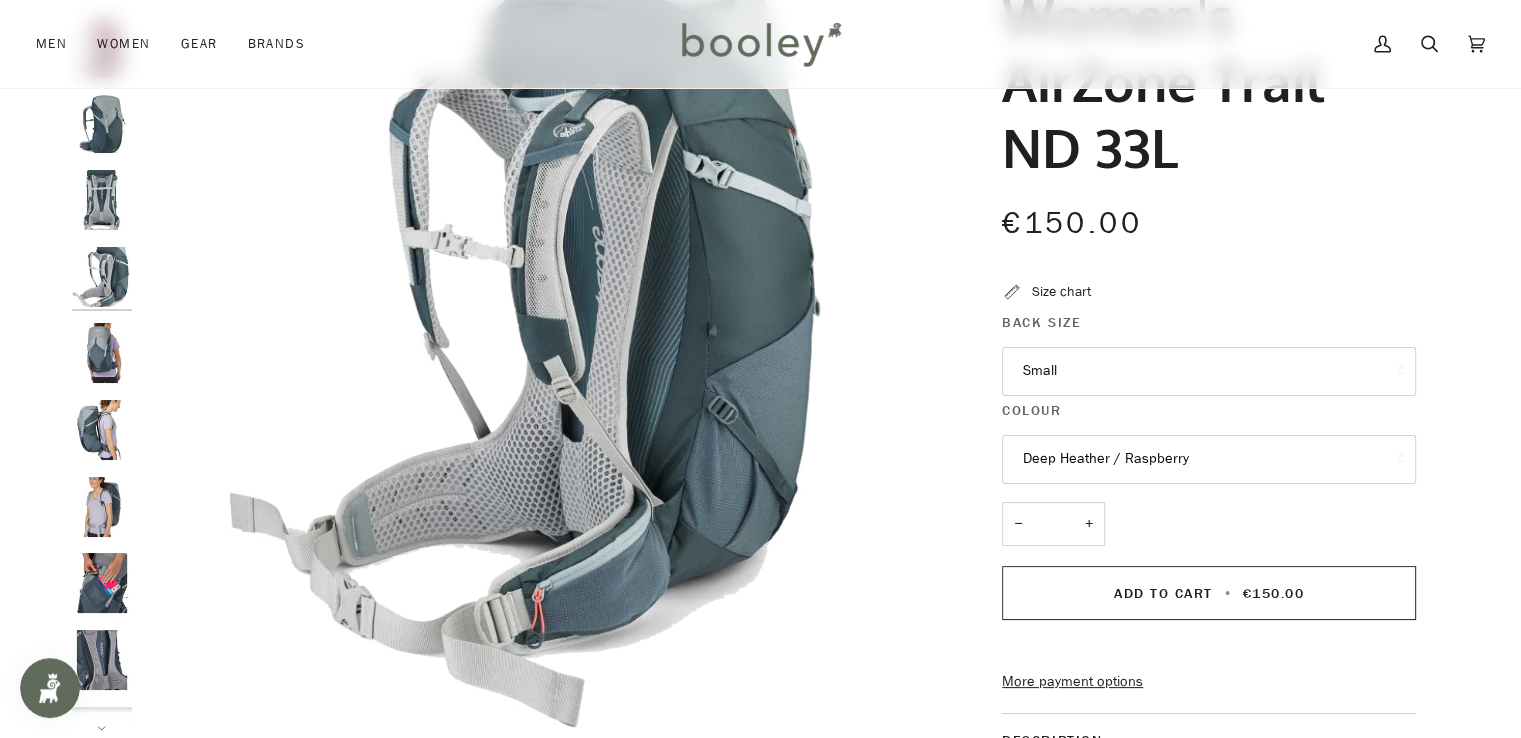 click at bounding box center [102, 353] 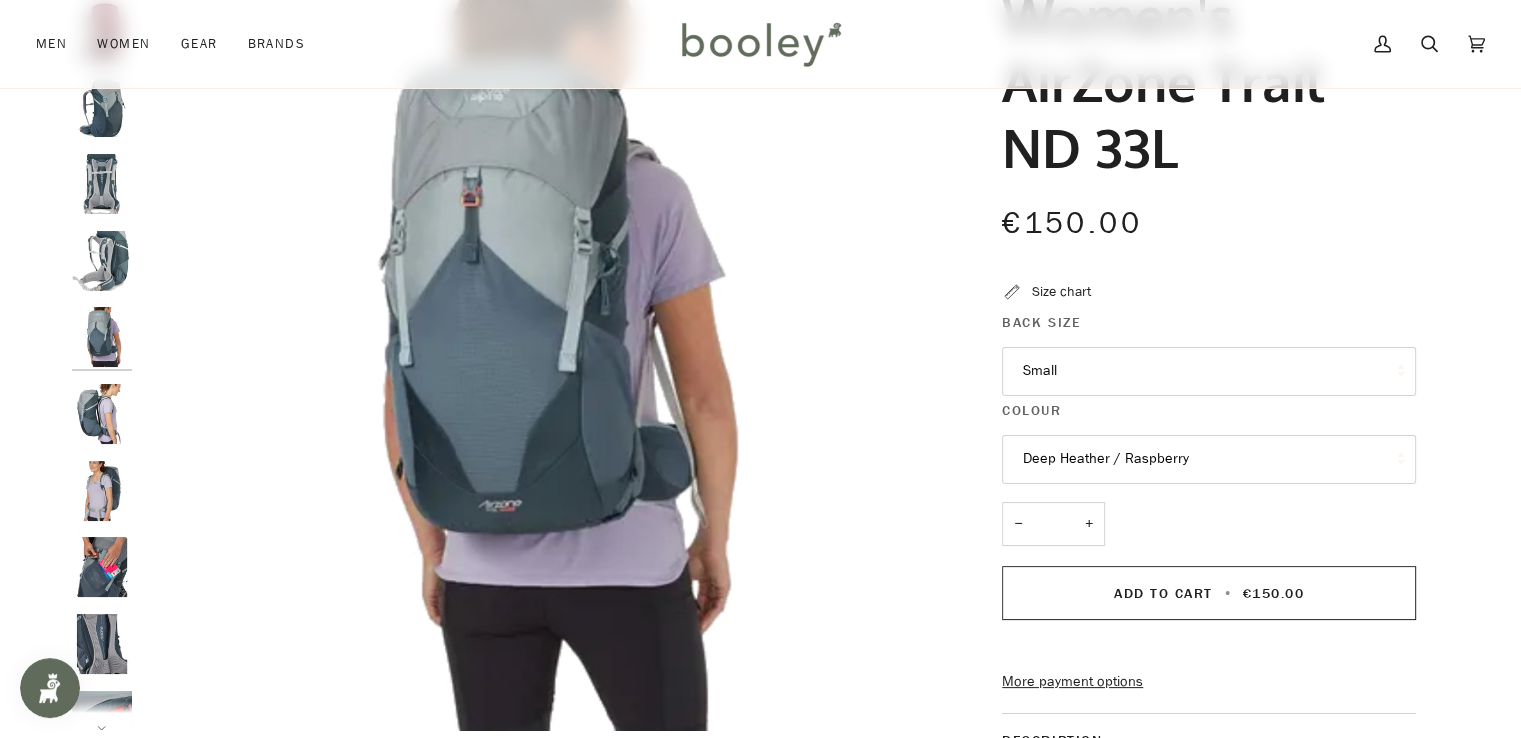 click at bounding box center (102, 491) 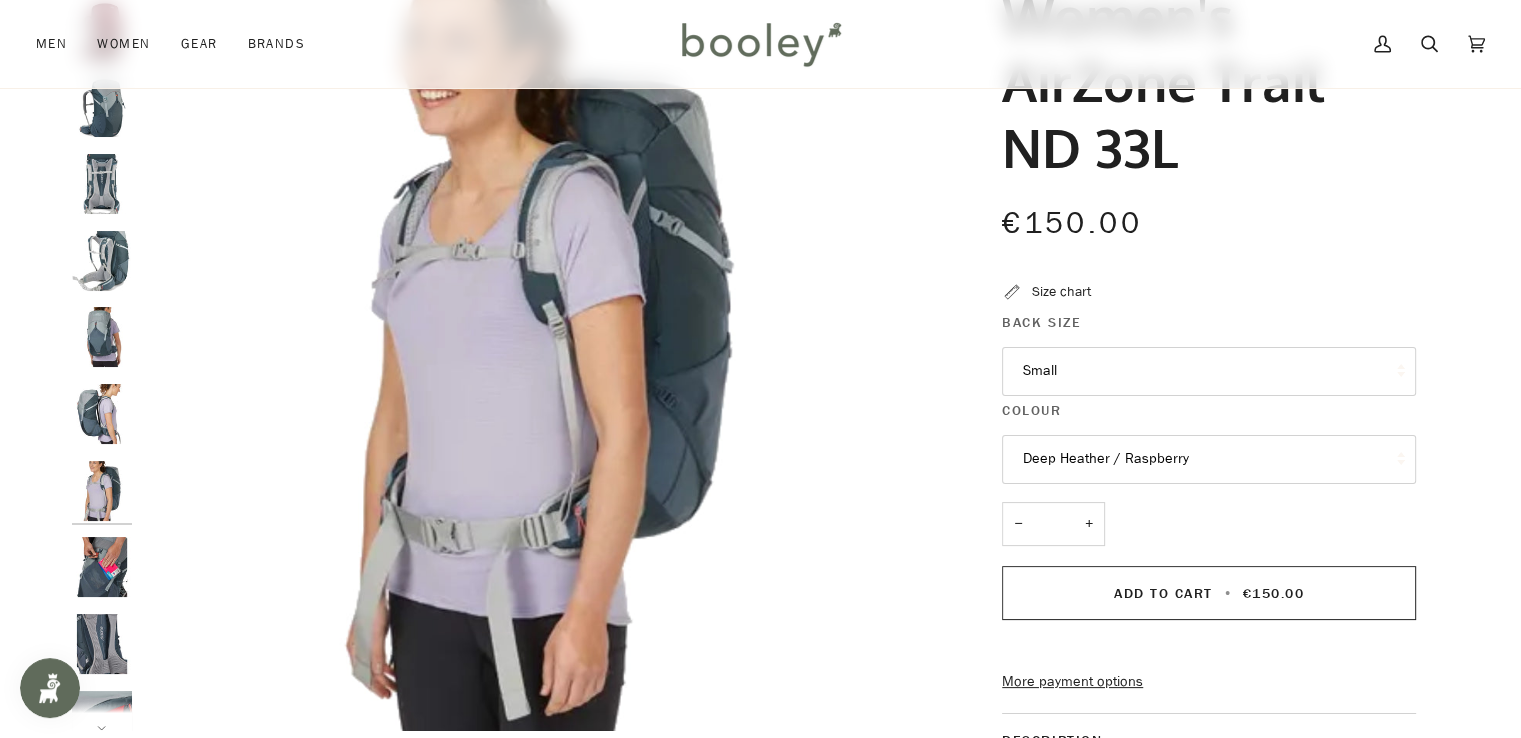 scroll, scrollTop: 169, scrollLeft: 0, axis: vertical 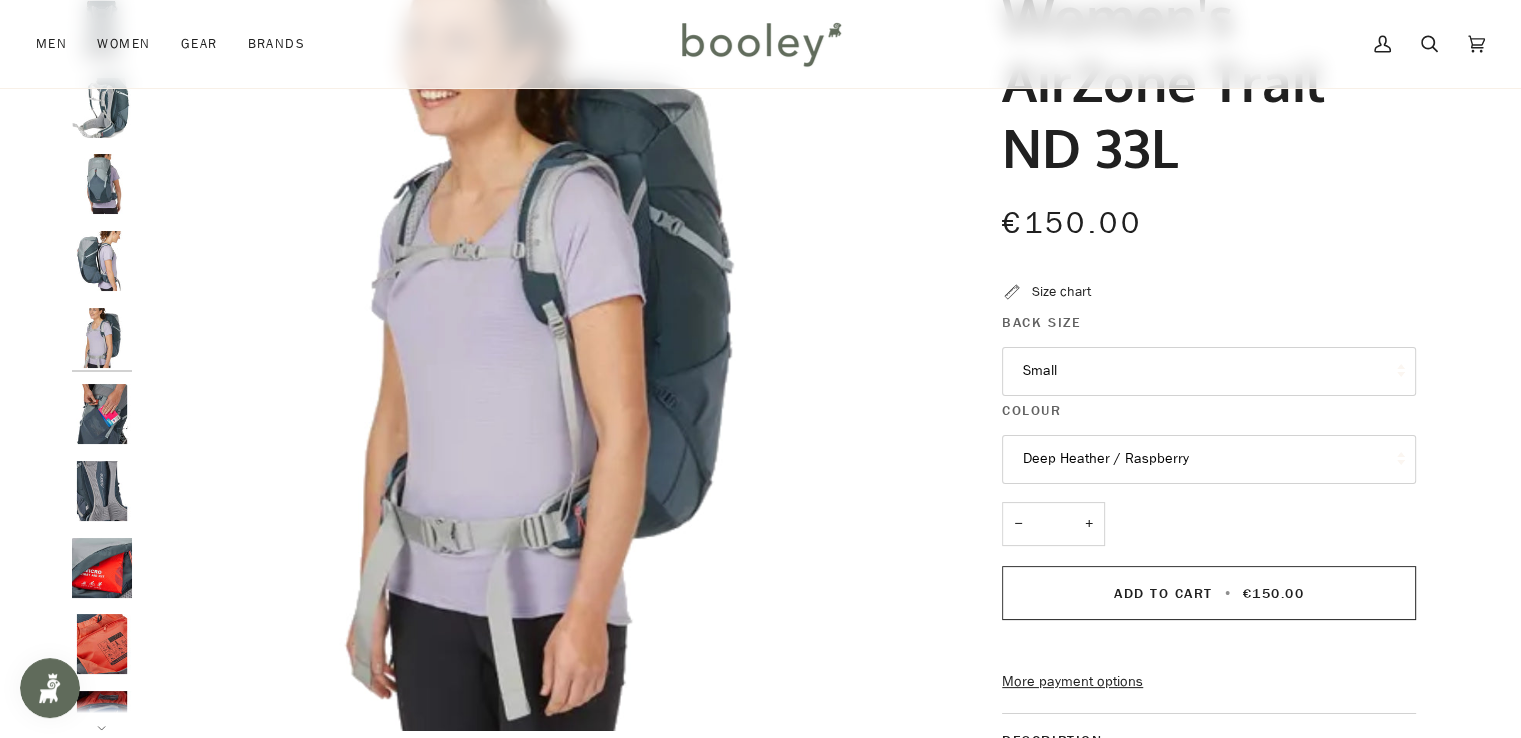 click at bounding box center [102, 491] 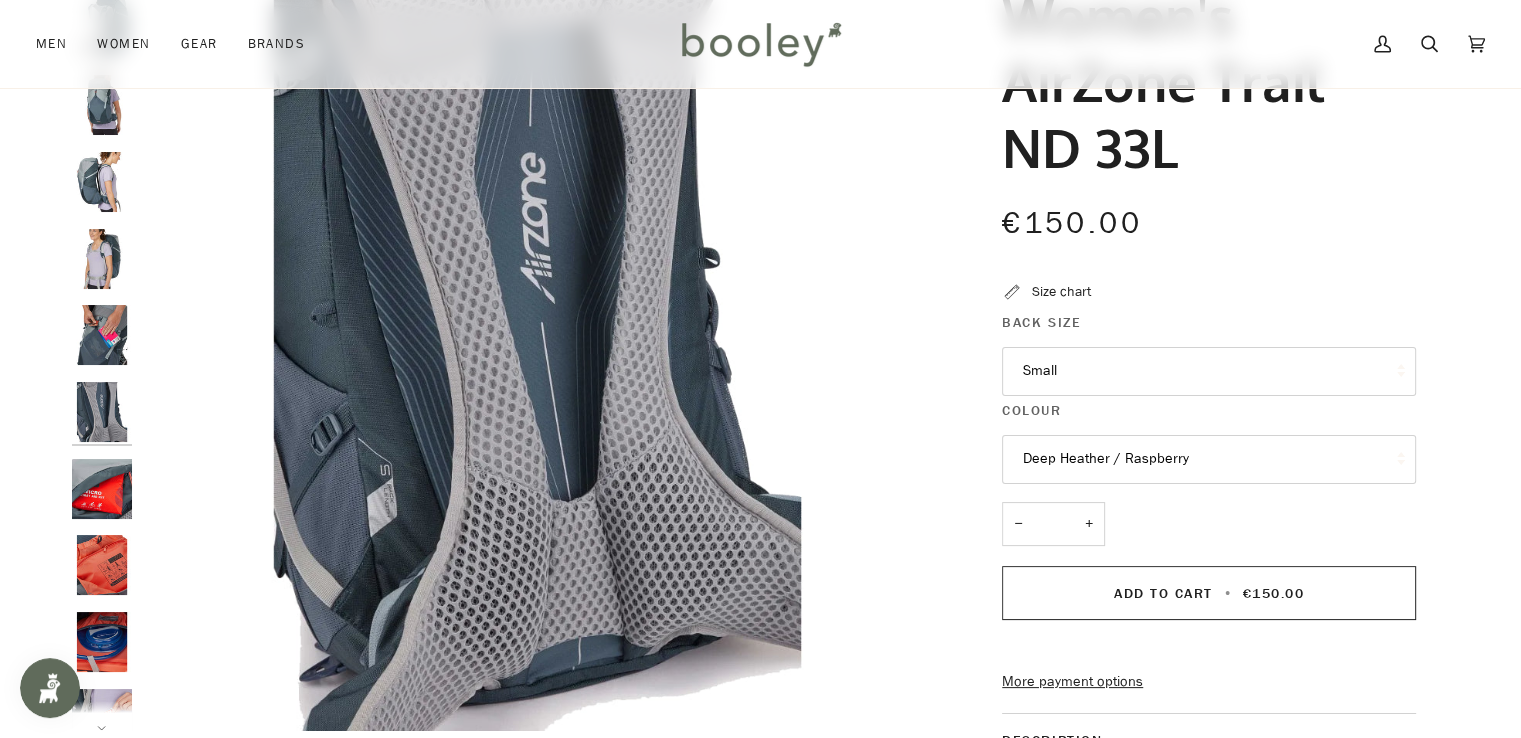 scroll, scrollTop: 322, scrollLeft: 0, axis: vertical 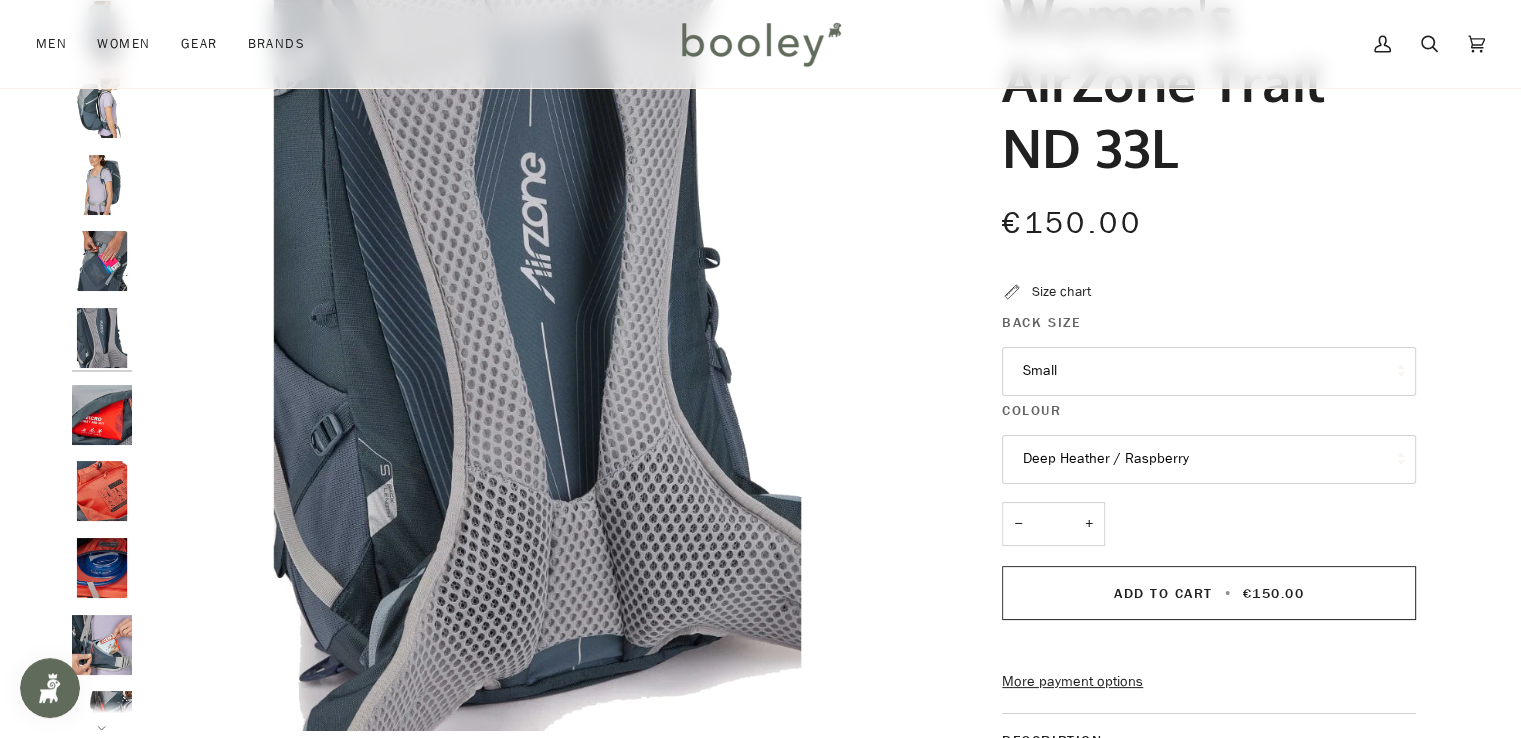 click at bounding box center (102, 261) 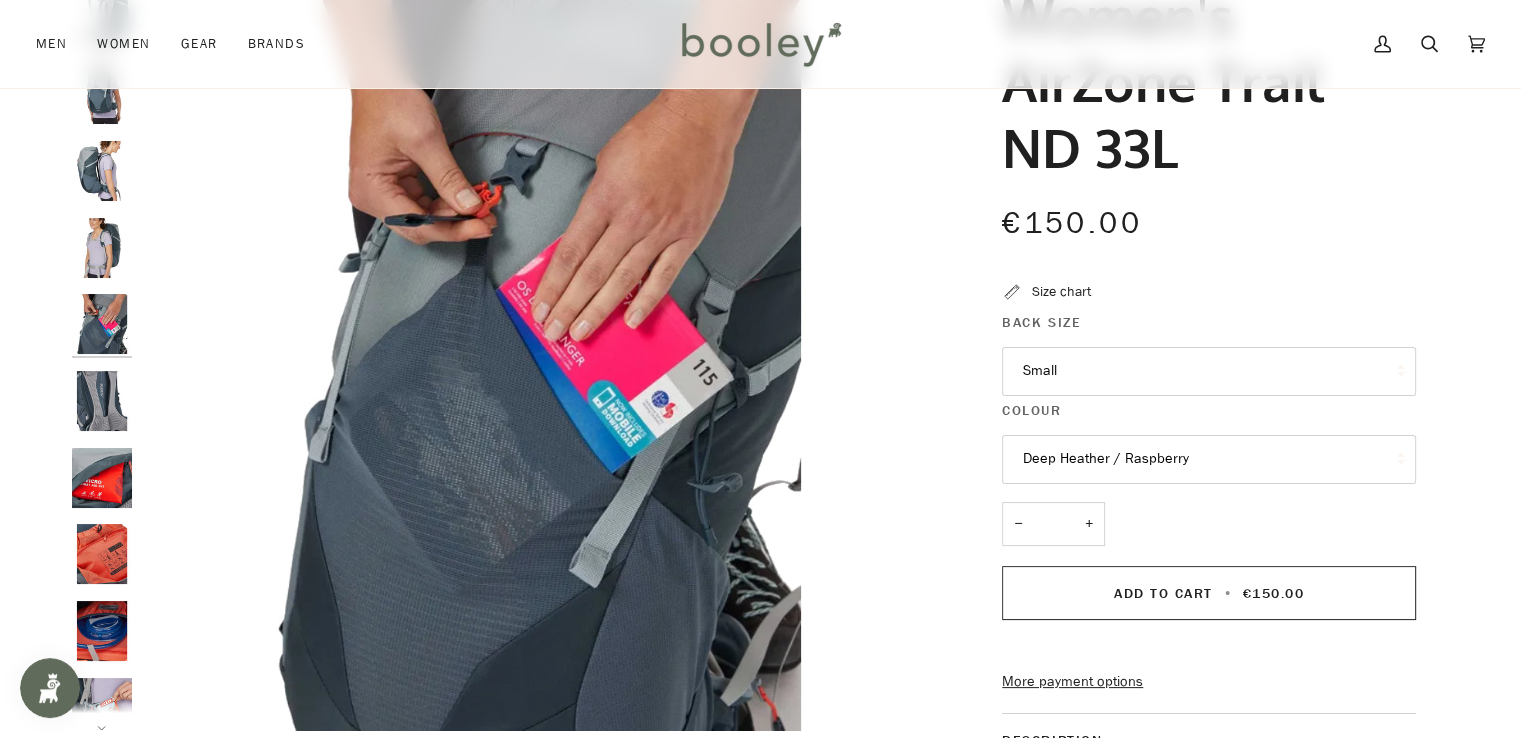 scroll, scrollTop: 246, scrollLeft: 0, axis: vertical 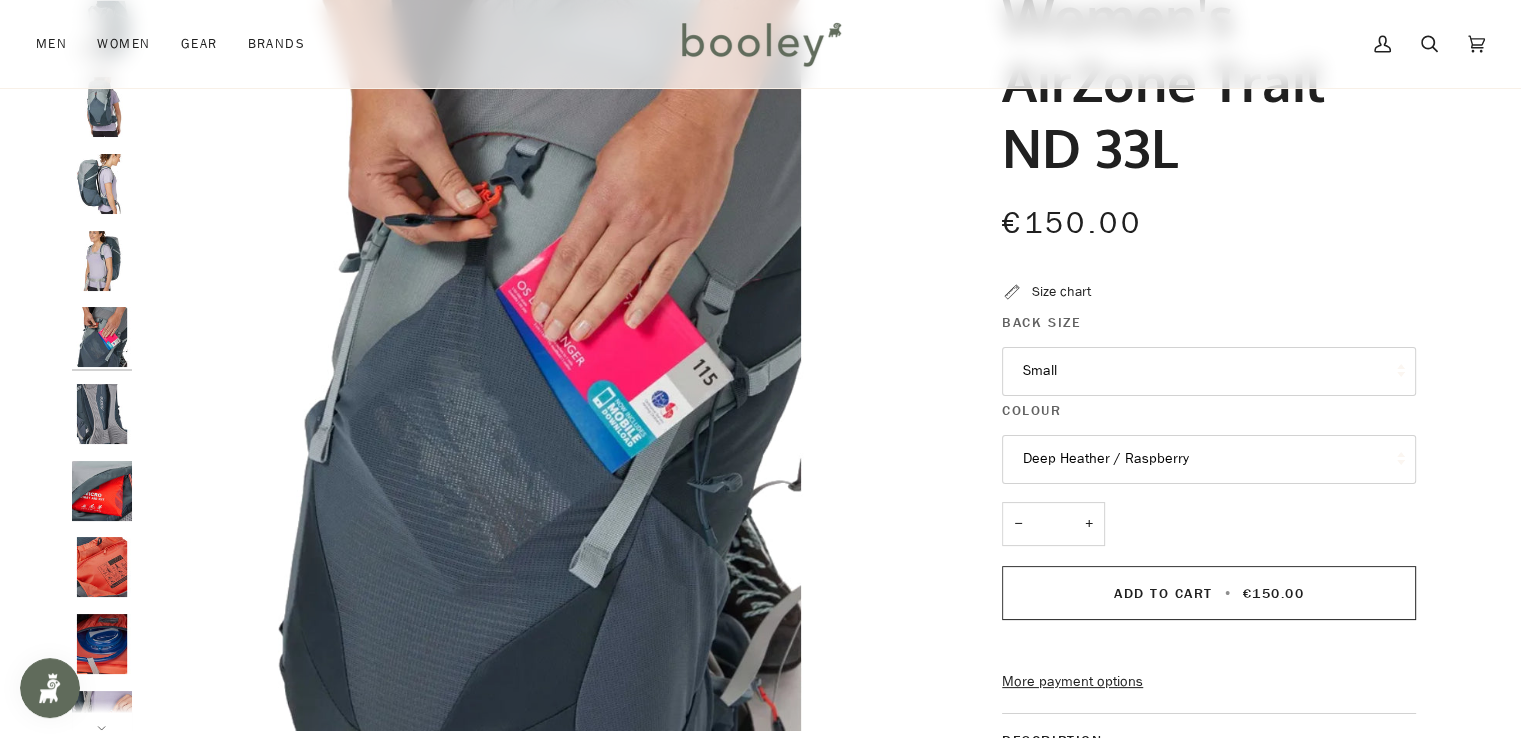 click at bounding box center [102, 414] 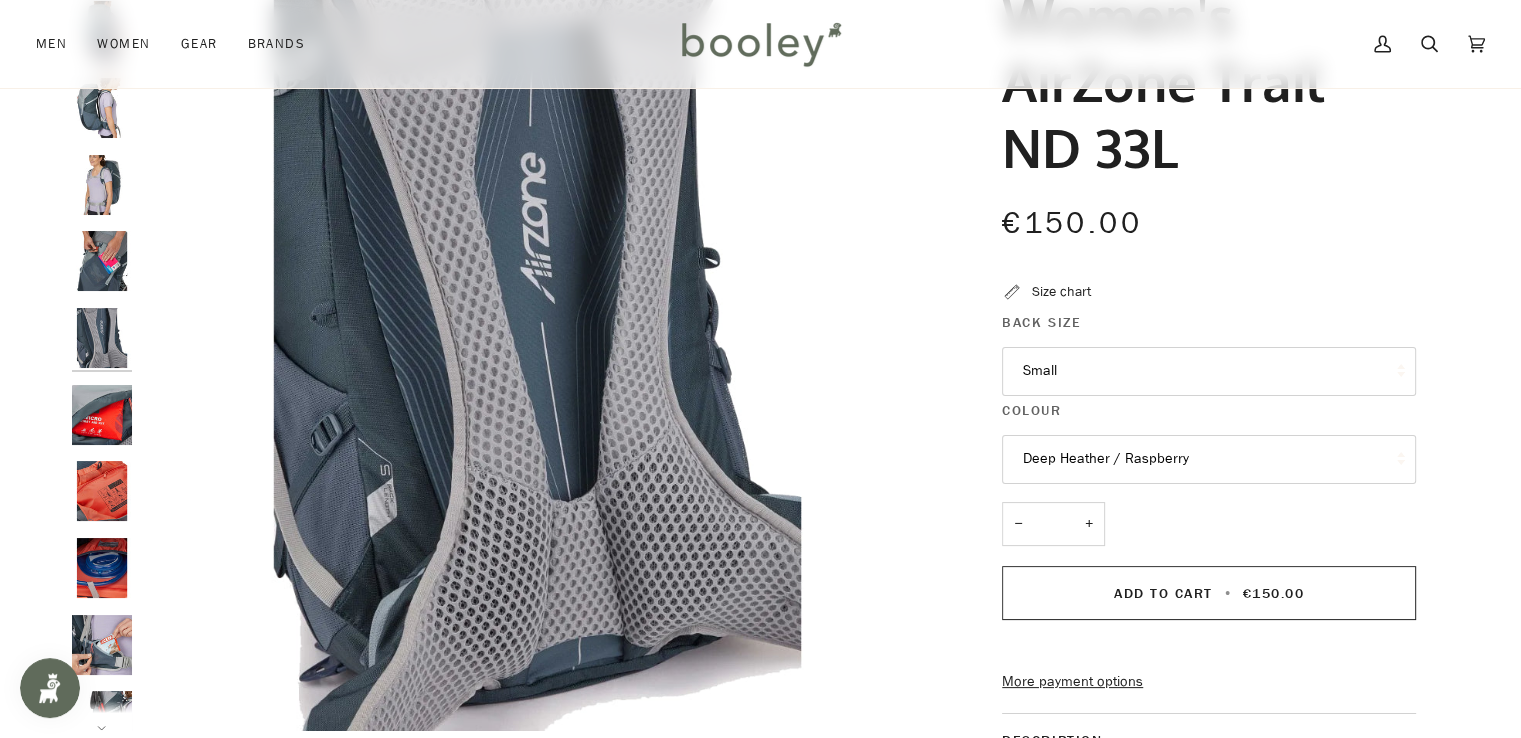 click at bounding box center (102, 415) 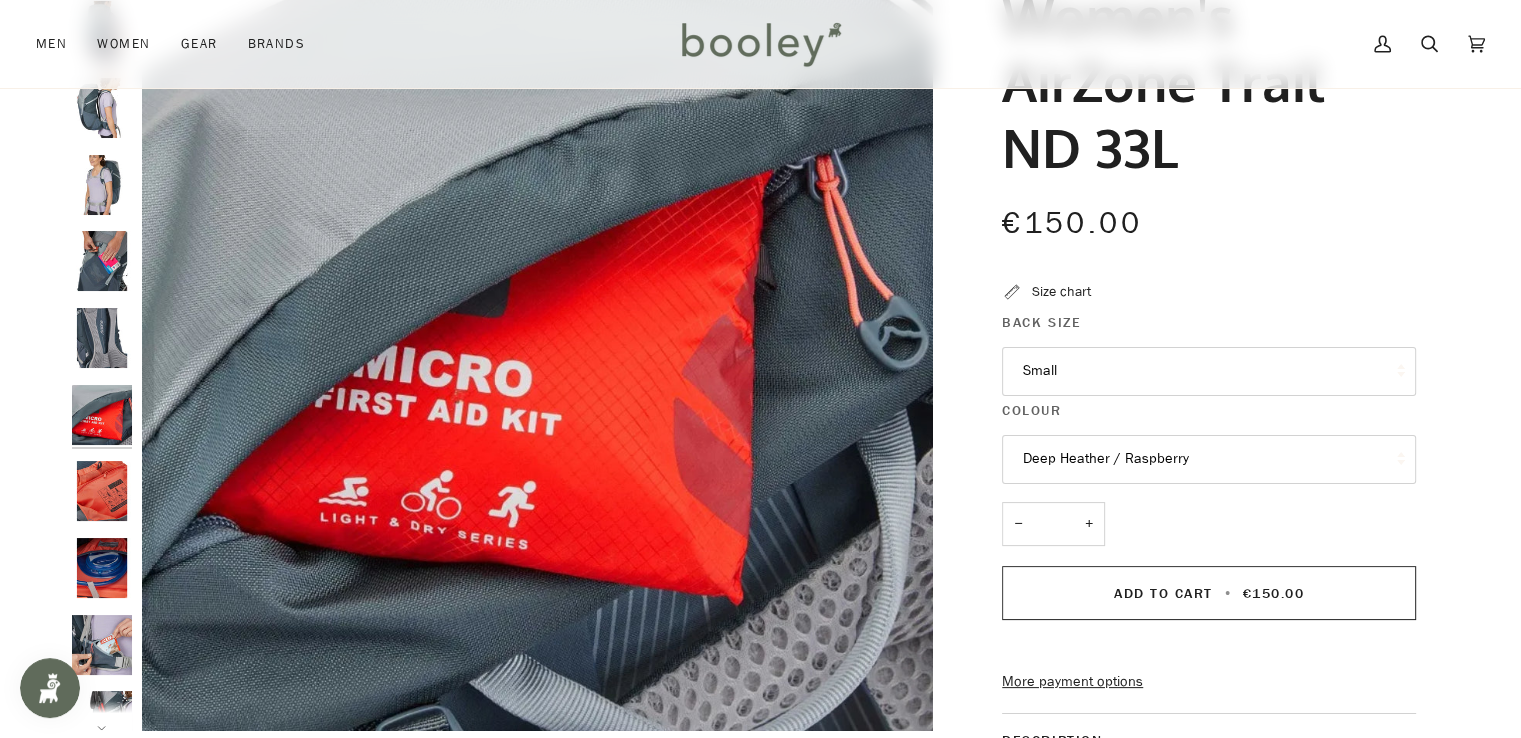 scroll, scrollTop: 399, scrollLeft: 0, axis: vertical 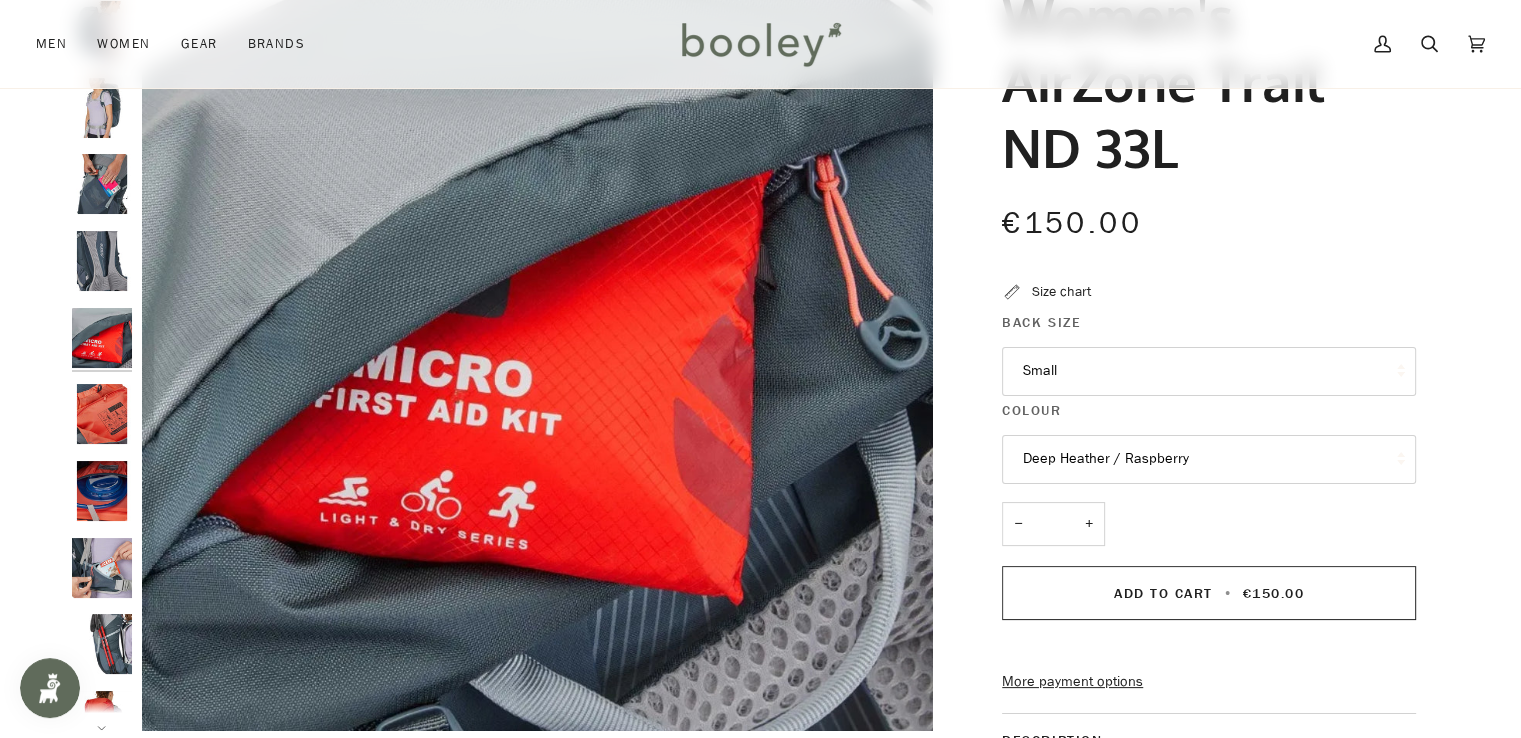 click at bounding box center (102, 414) 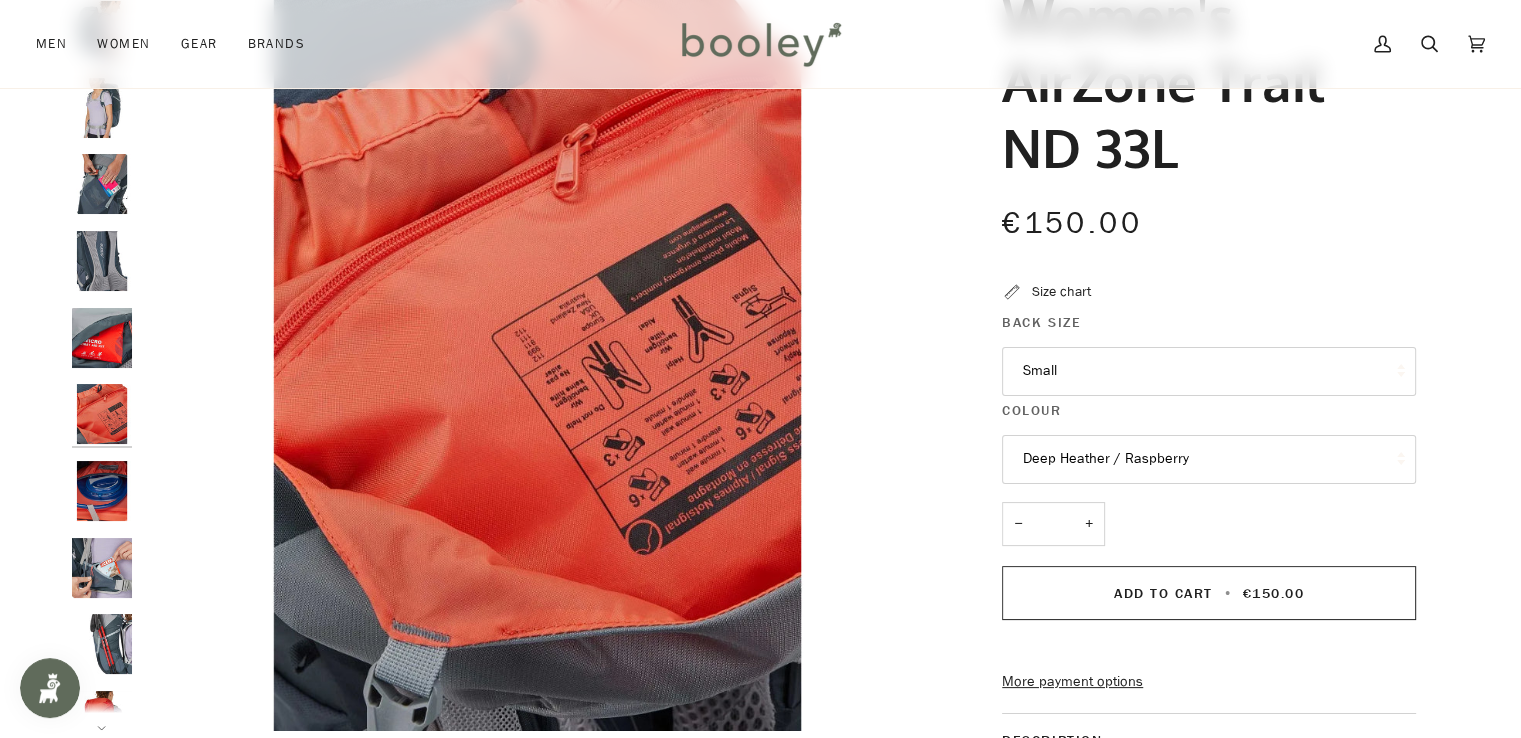 scroll, scrollTop: 432, scrollLeft: 0, axis: vertical 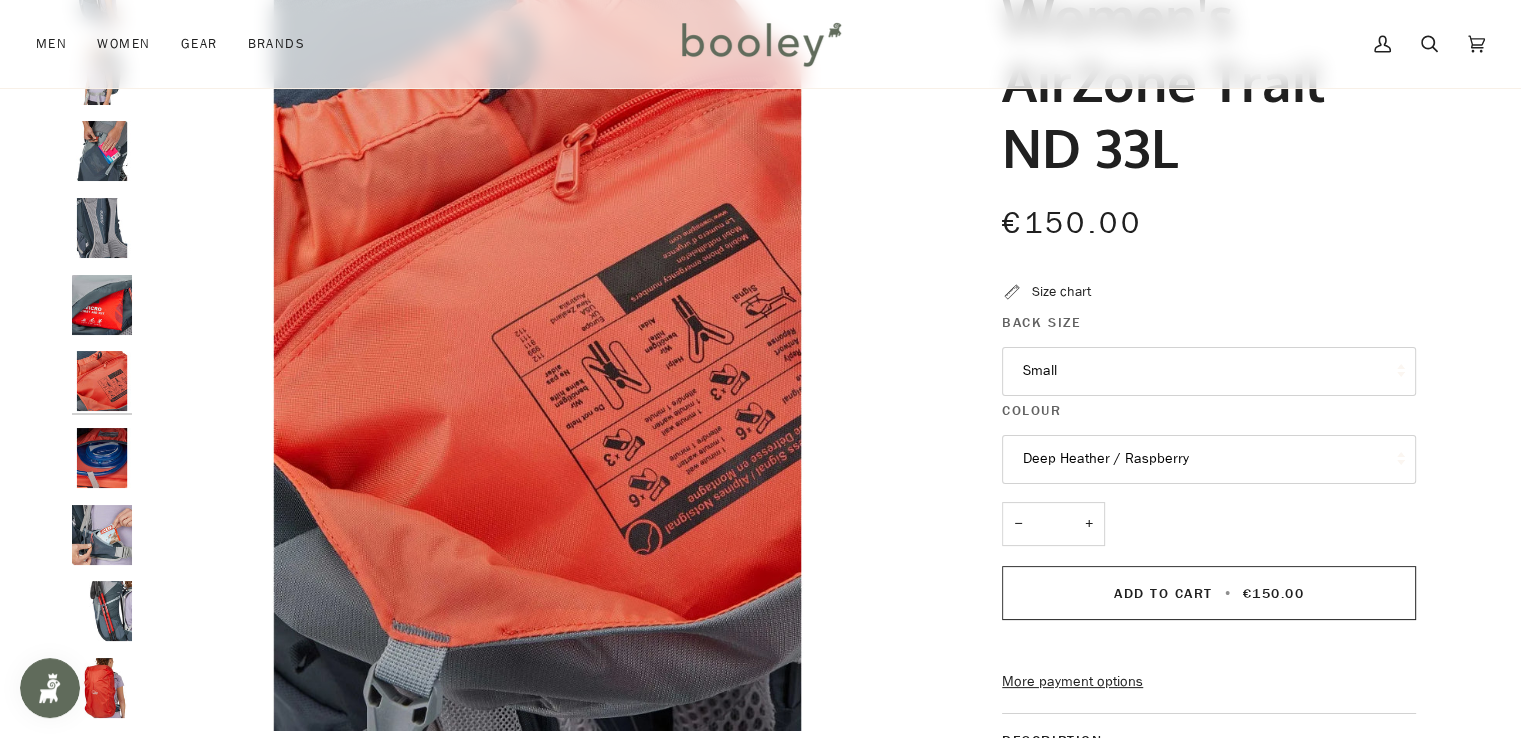 click at bounding box center [102, 458] 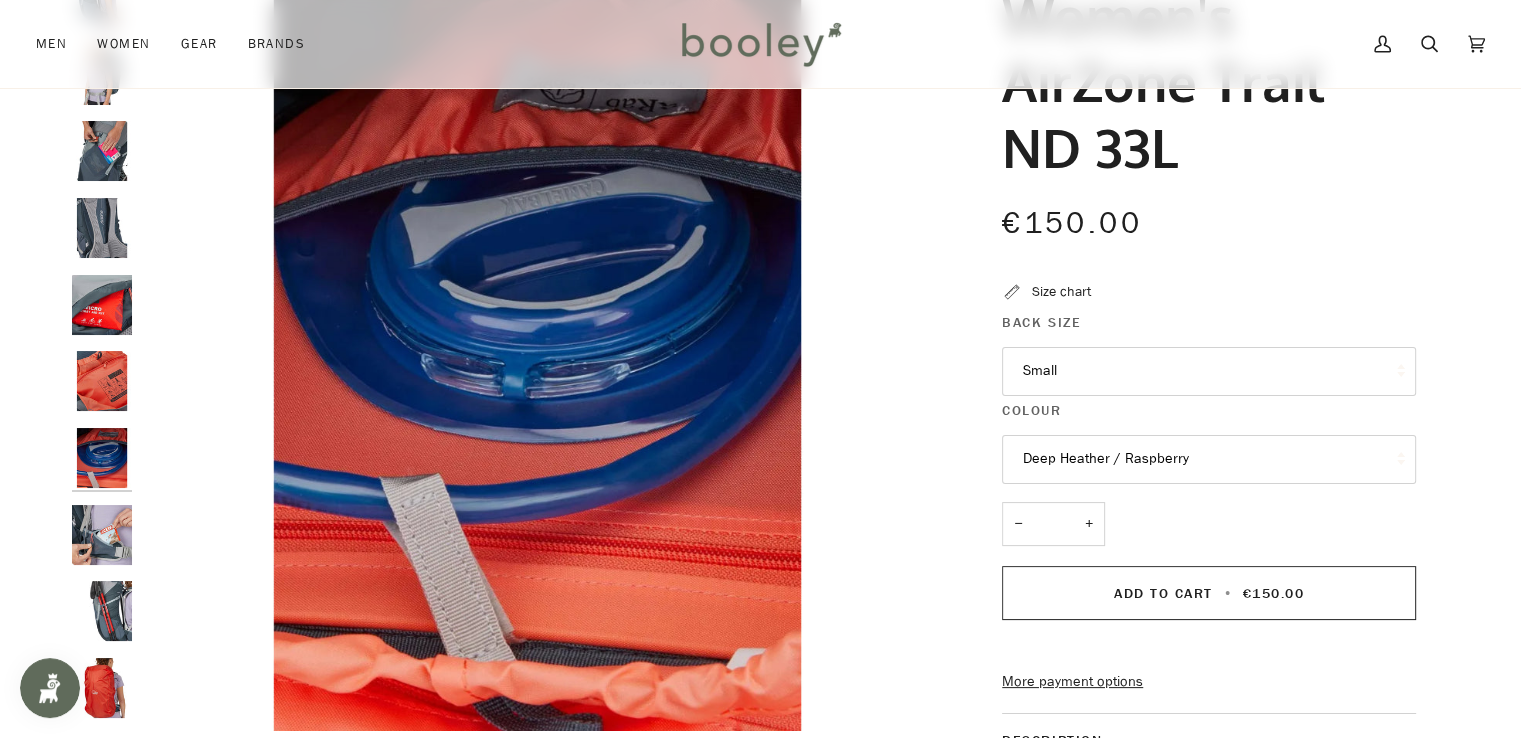 click at bounding box center [102, 535] 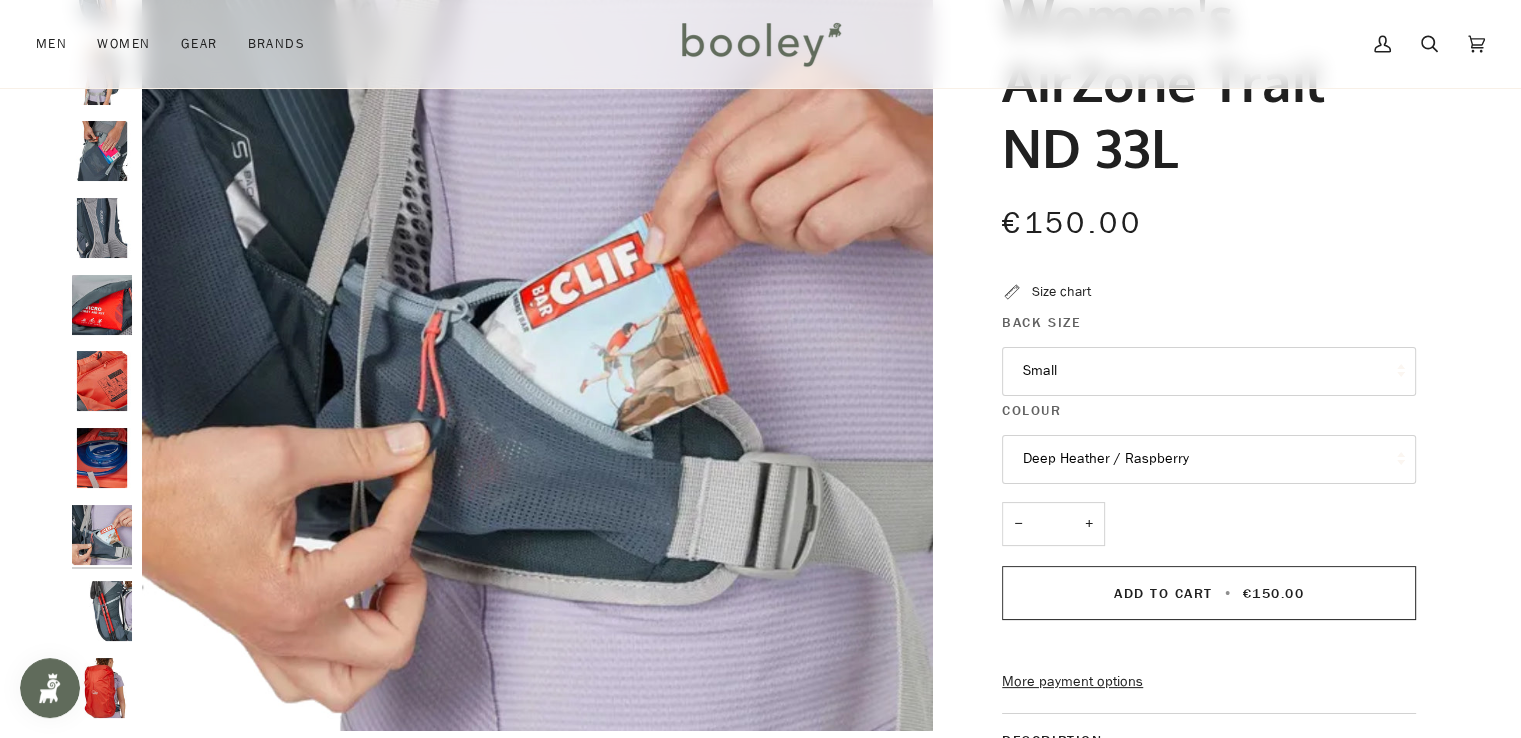 click at bounding box center [102, 611] 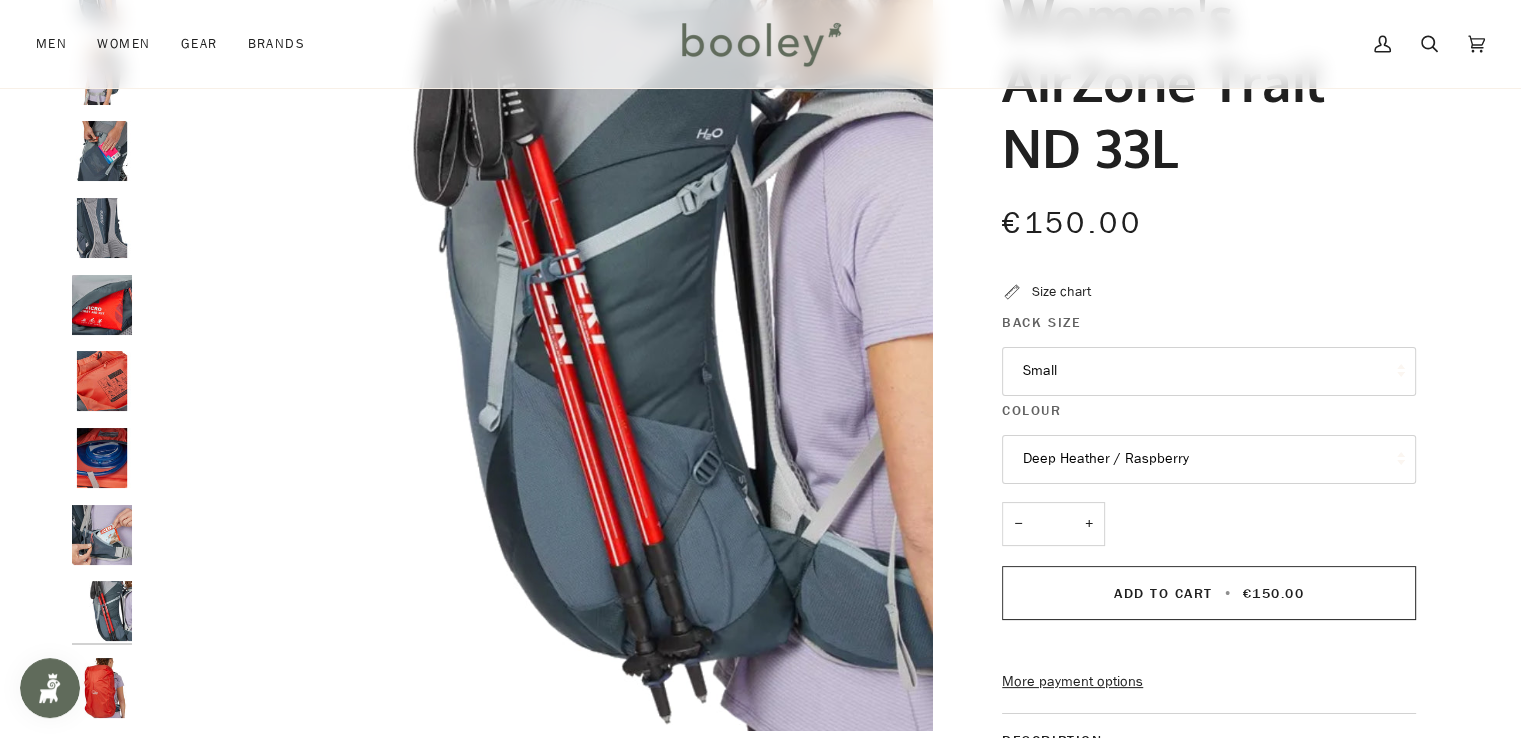 click at bounding box center [107, 335] 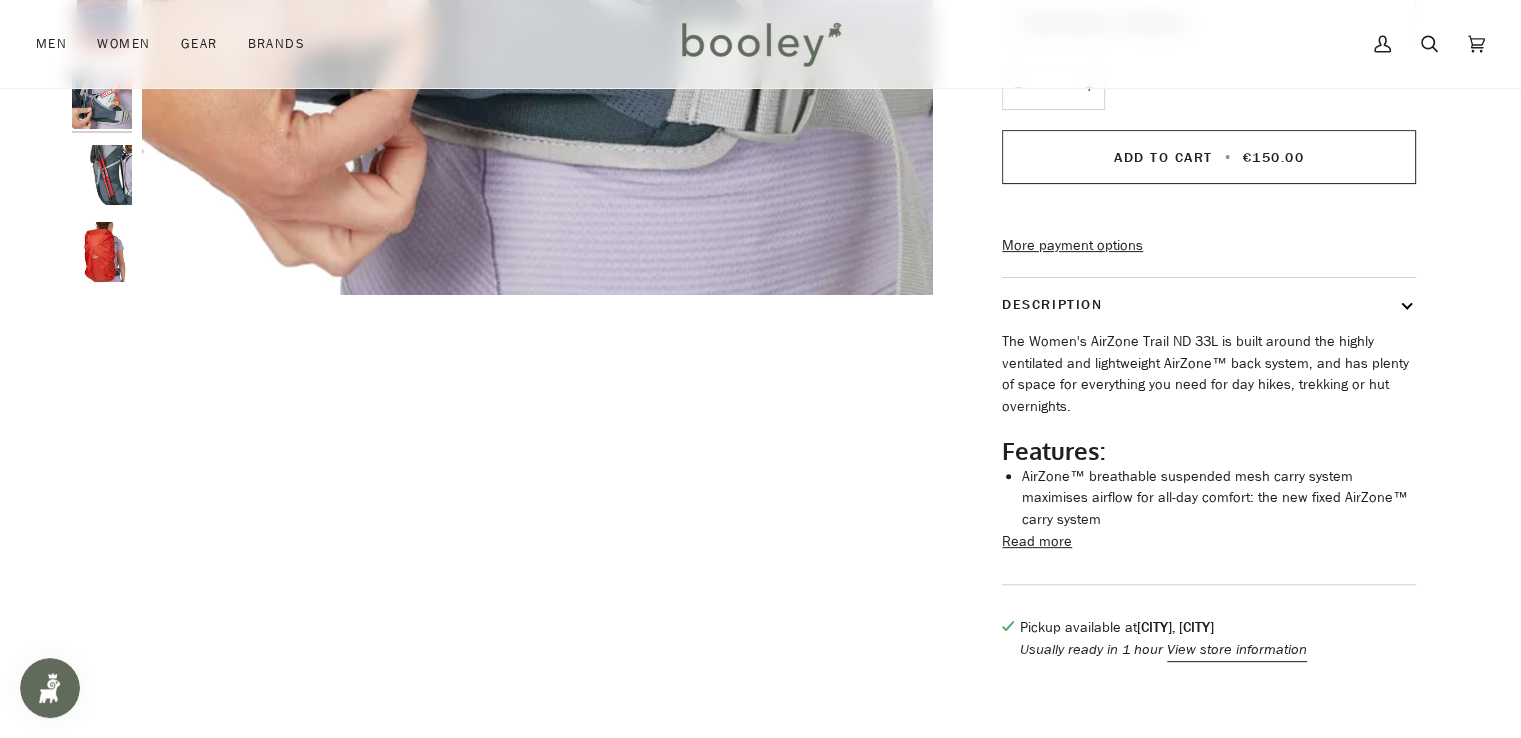 scroll, scrollTop: 800, scrollLeft: 0, axis: vertical 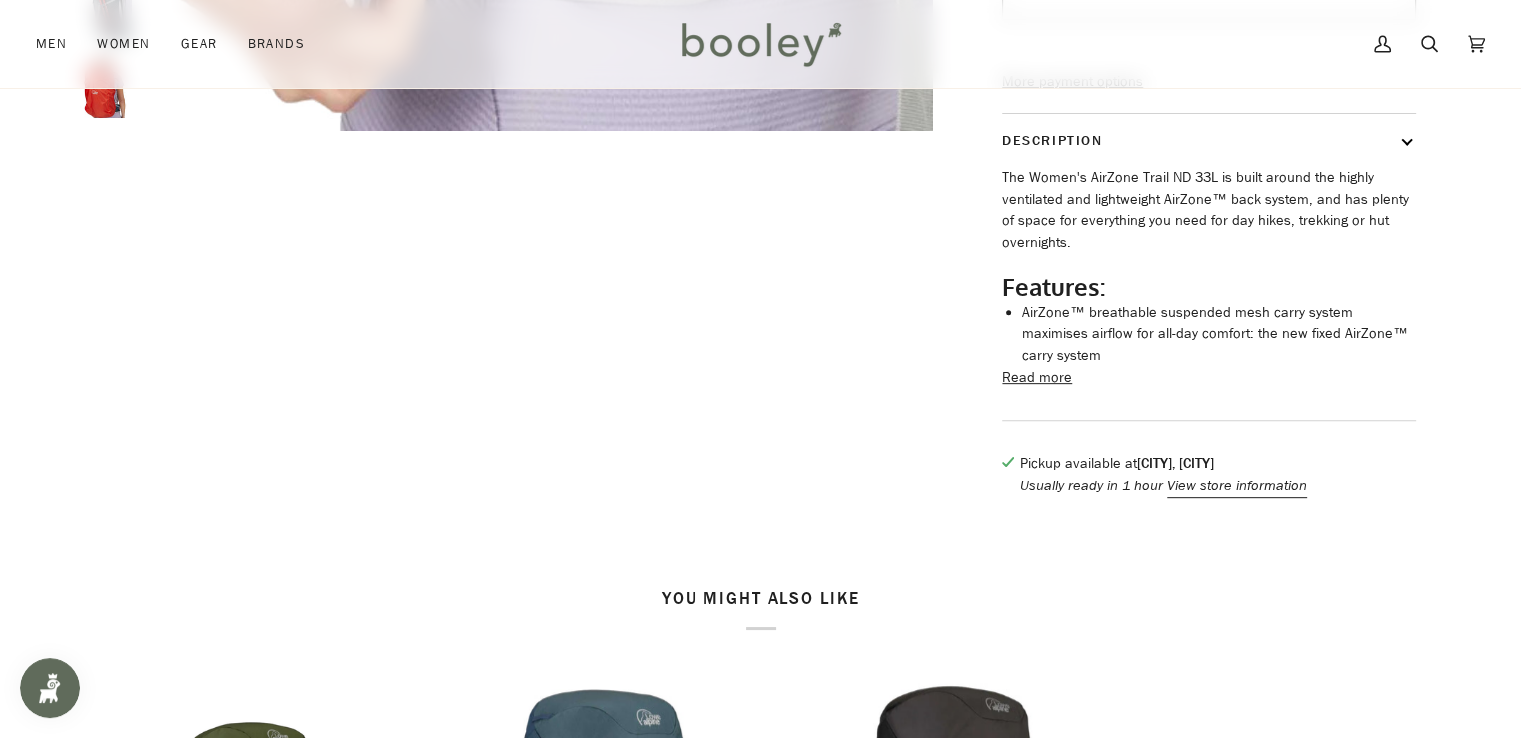 click on "Read more" at bounding box center (1037, 378) 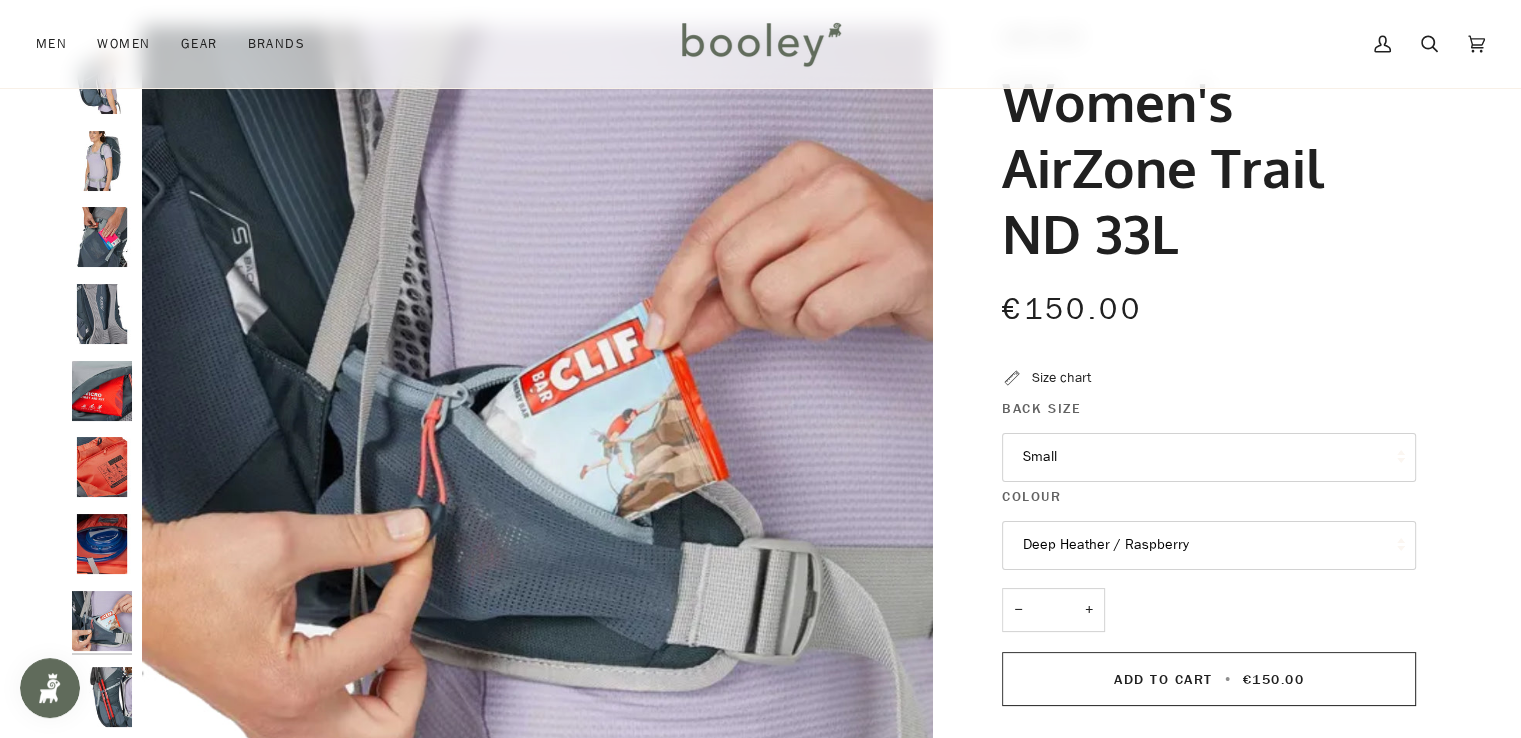 scroll, scrollTop: 0, scrollLeft: 0, axis: both 